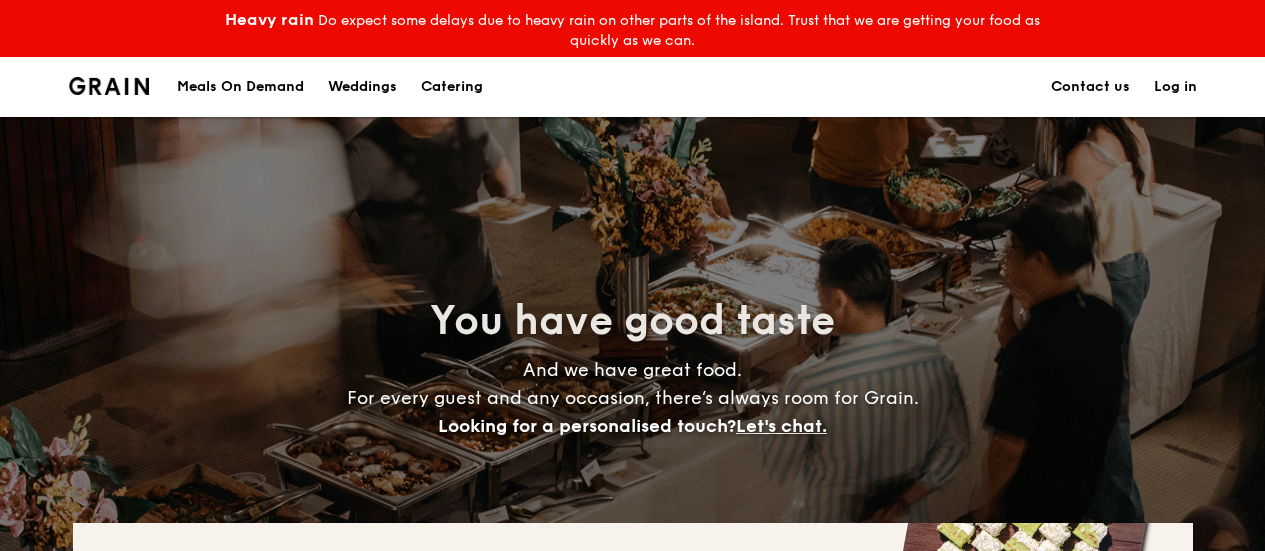 scroll, scrollTop: 0, scrollLeft: 0, axis: both 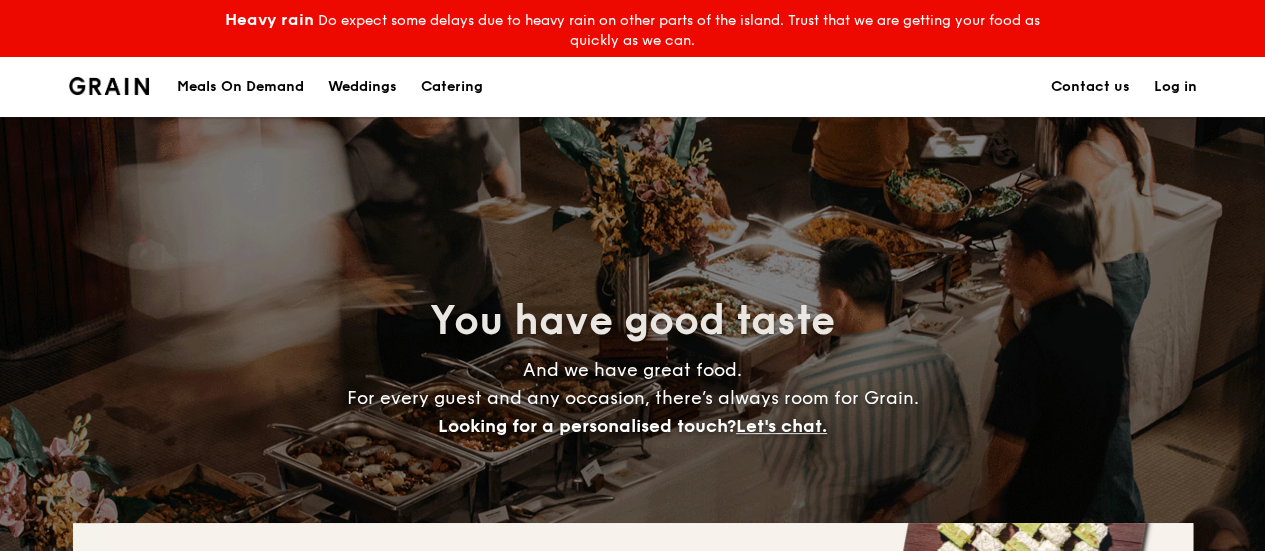 click on "Contact us" at bounding box center (1090, 87) 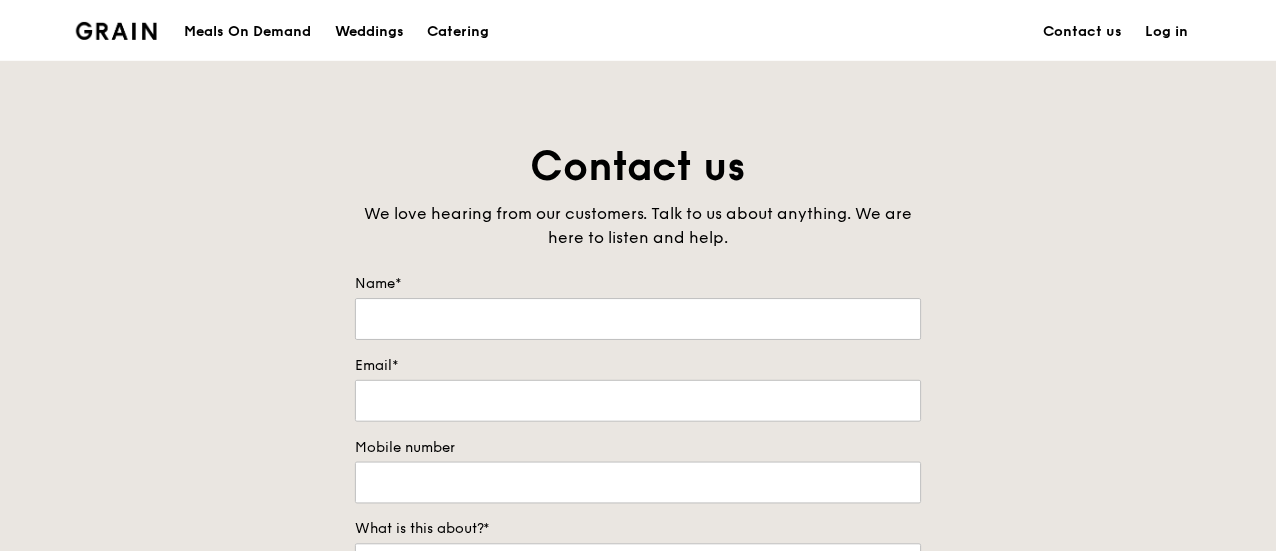 scroll, scrollTop: 0, scrollLeft: 0, axis: both 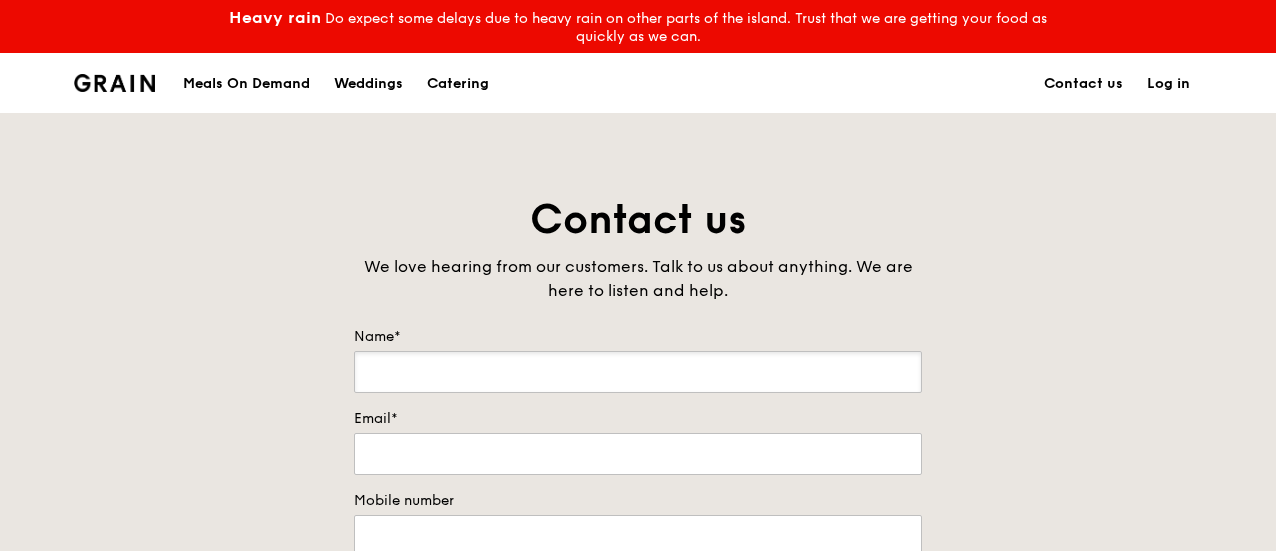 click on "Name*" at bounding box center [638, 372] 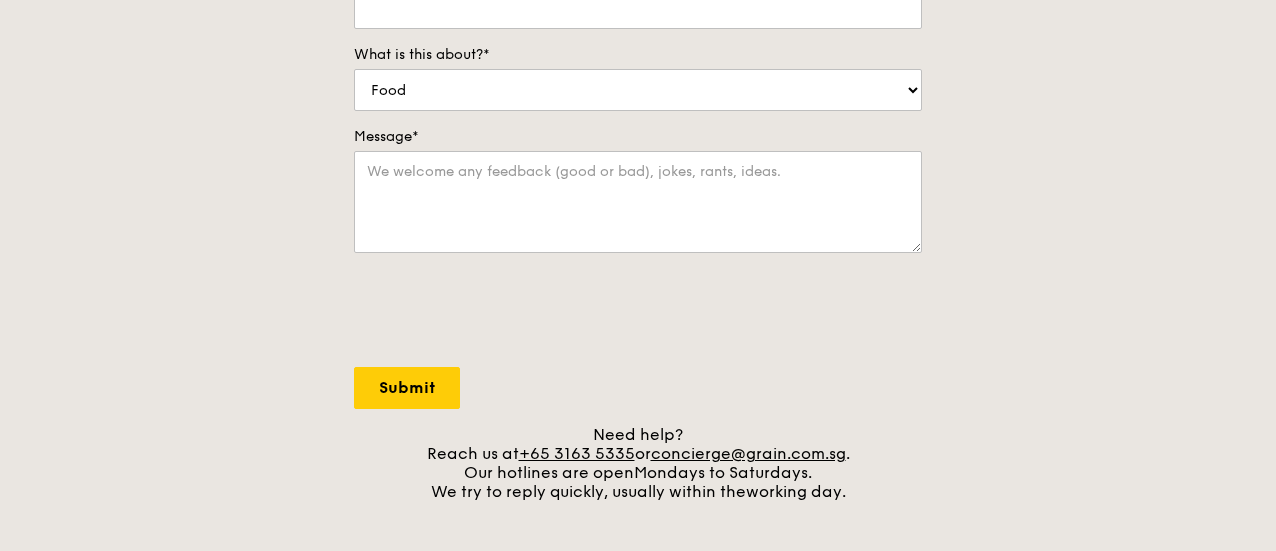 scroll, scrollTop: 533, scrollLeft: 0, axis: vertical 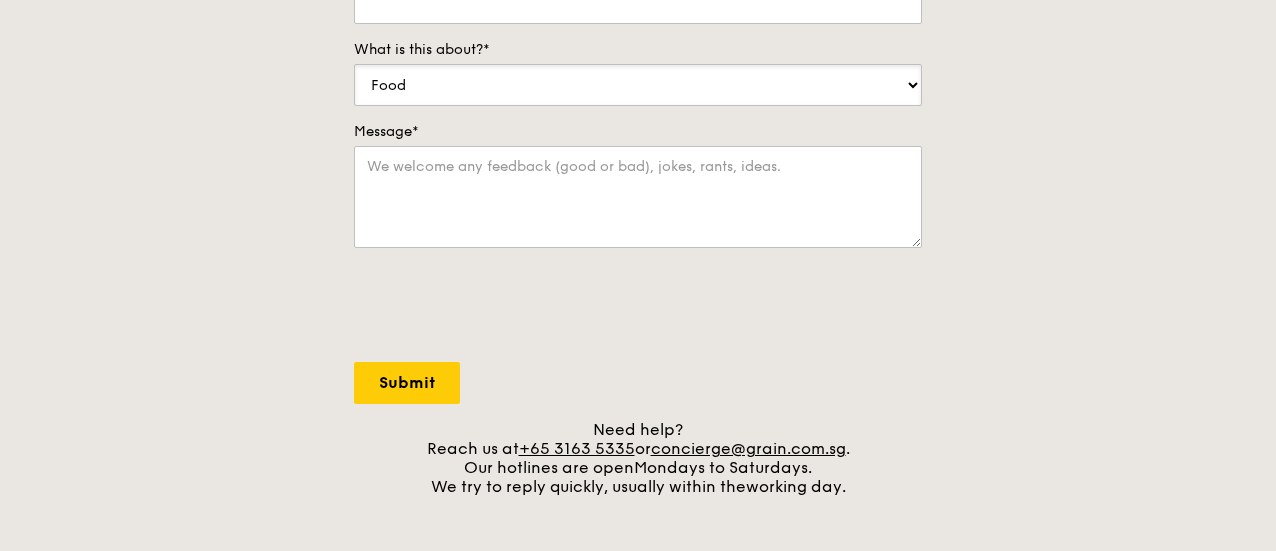 click on "Food
Service
Billing/Payment
Catering
Others" at bounding box center [638, 85] 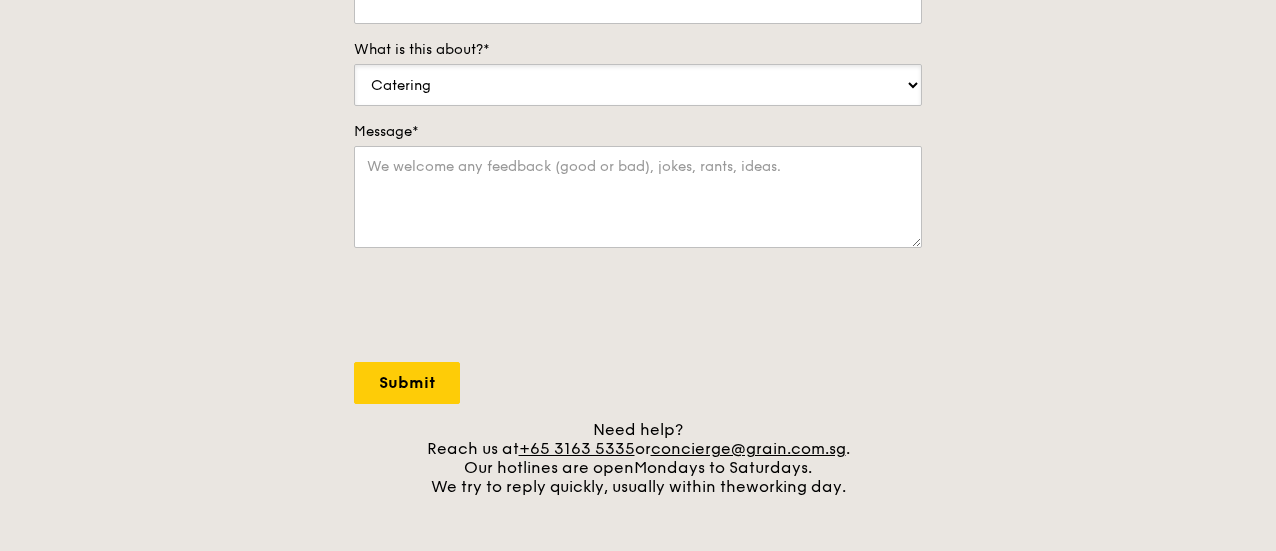 click on "Food
Service
Billing/Payment
Catering
Others" at bounding box center (638, 85) 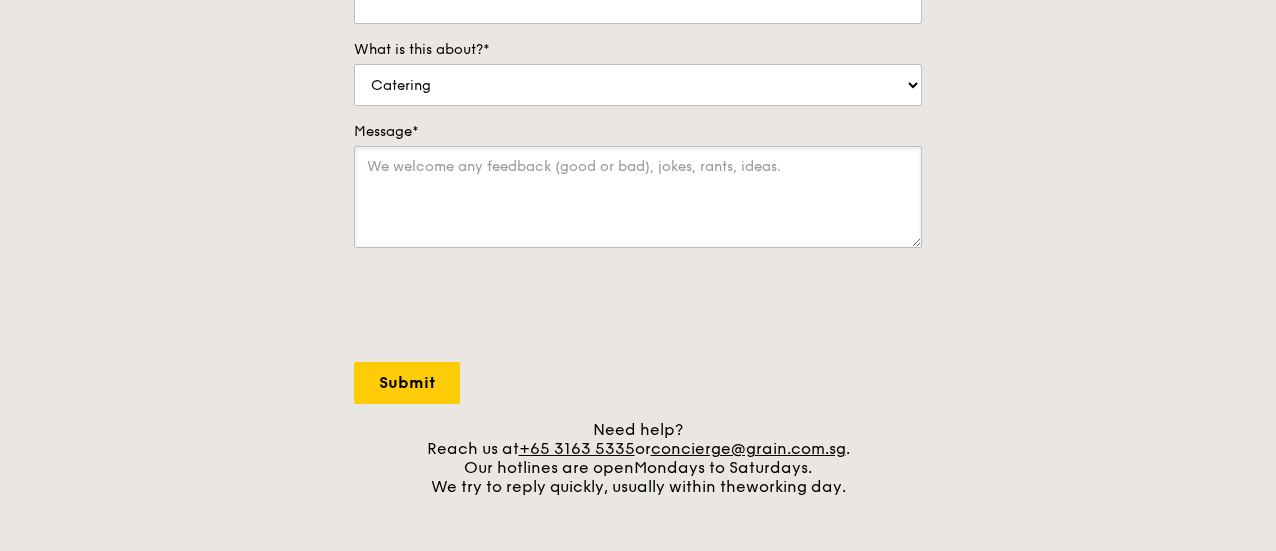 click on "Message*" at bounding box center (638, 197) 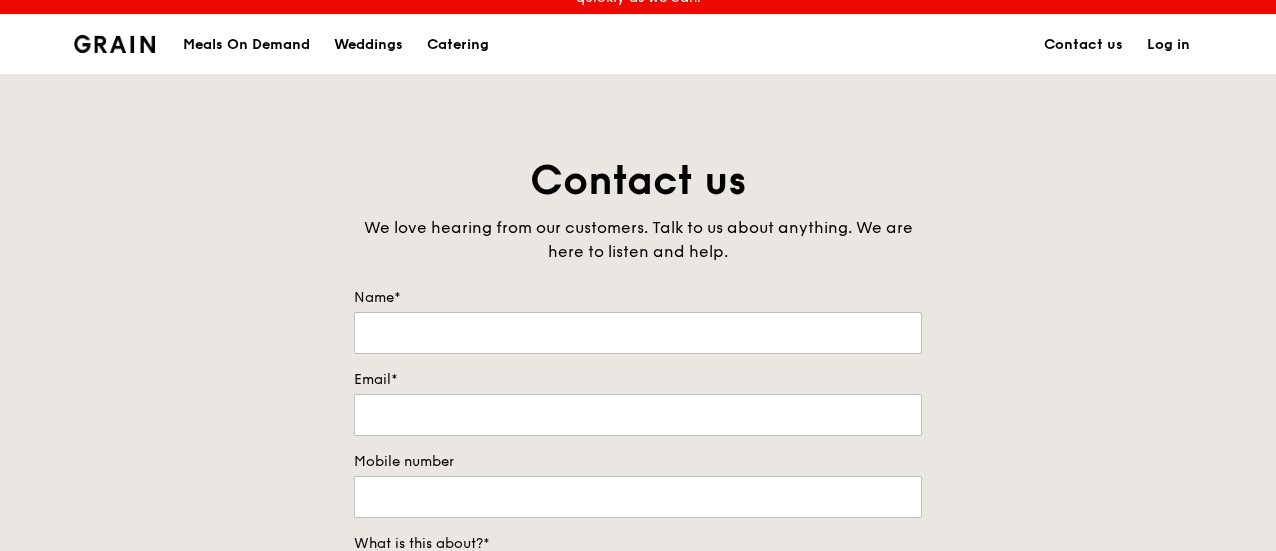 scroll, scrollTop: 0, scrollLeft: 0, axis: both 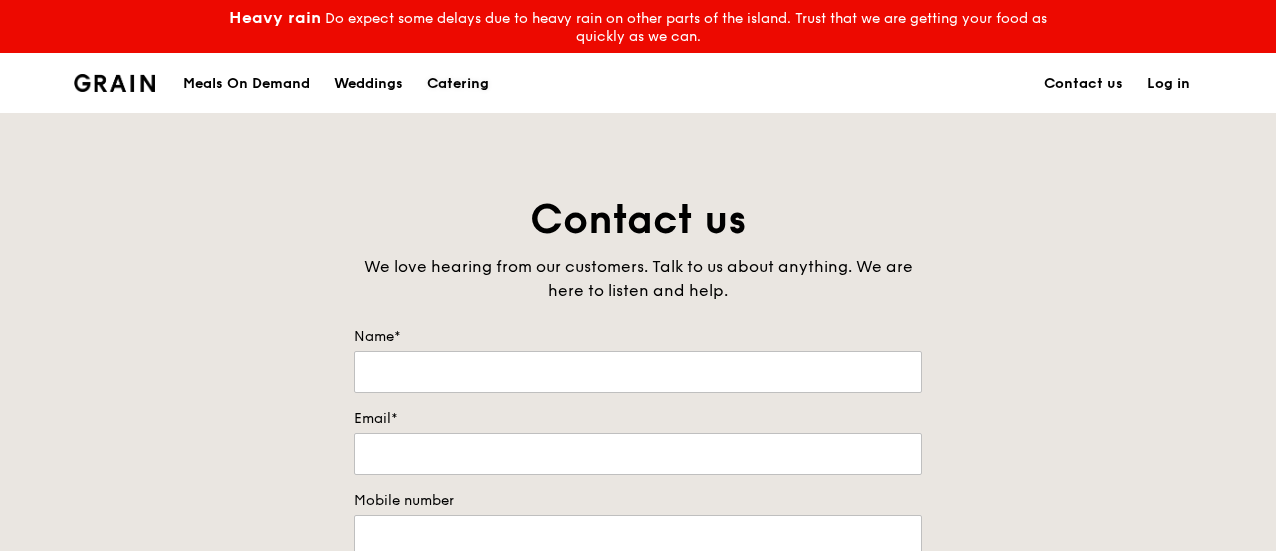 click on "Catering" at bounding box center (458, 84) 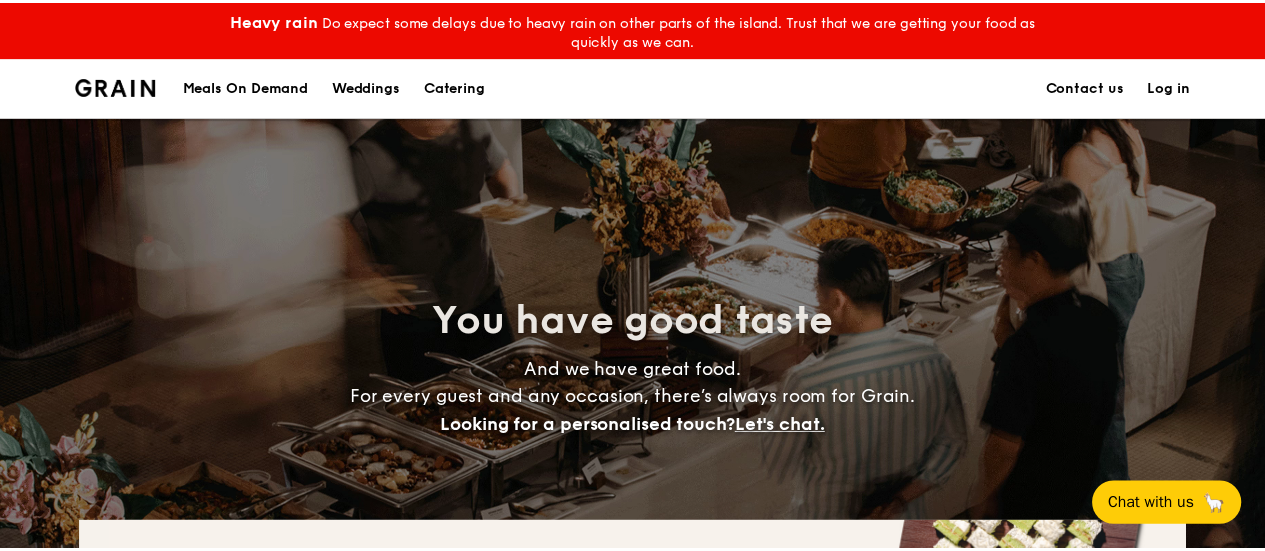 scroll, scrollTop: 0, scrollLeft: 0, axis: both 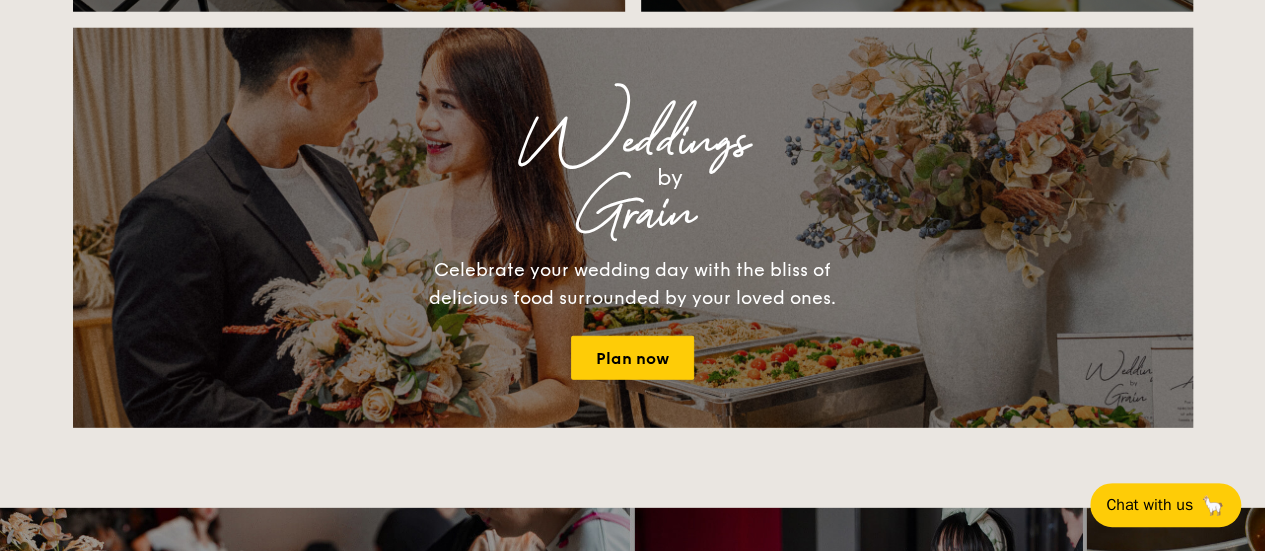 drag, startPoint x: 632, startPoint y: 390, endPoint x: 536, endPoint y: 473, distance: 126.90548 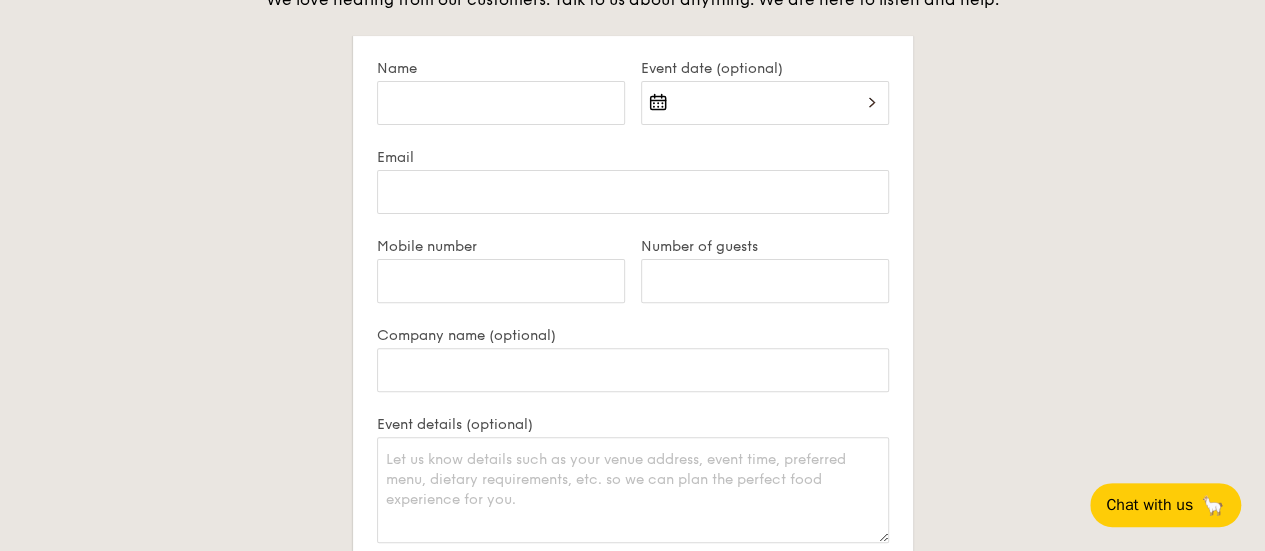 scroll, scrollTop: 3997, scrollLeft: 0, axis: vertical 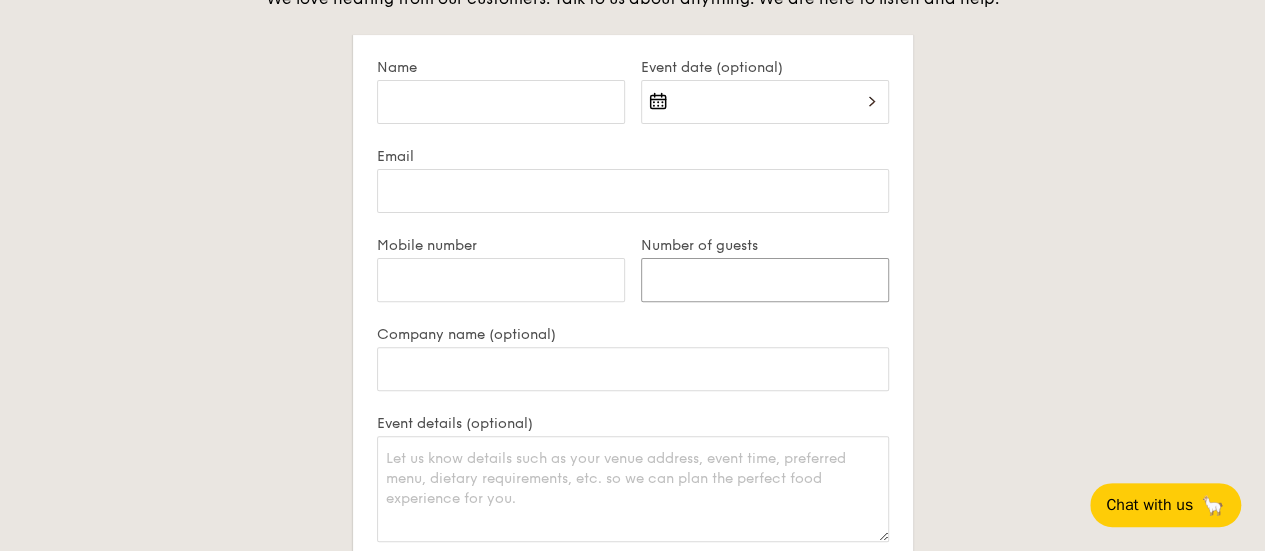 click on "Number of guests" at bounding box center (765, 280) 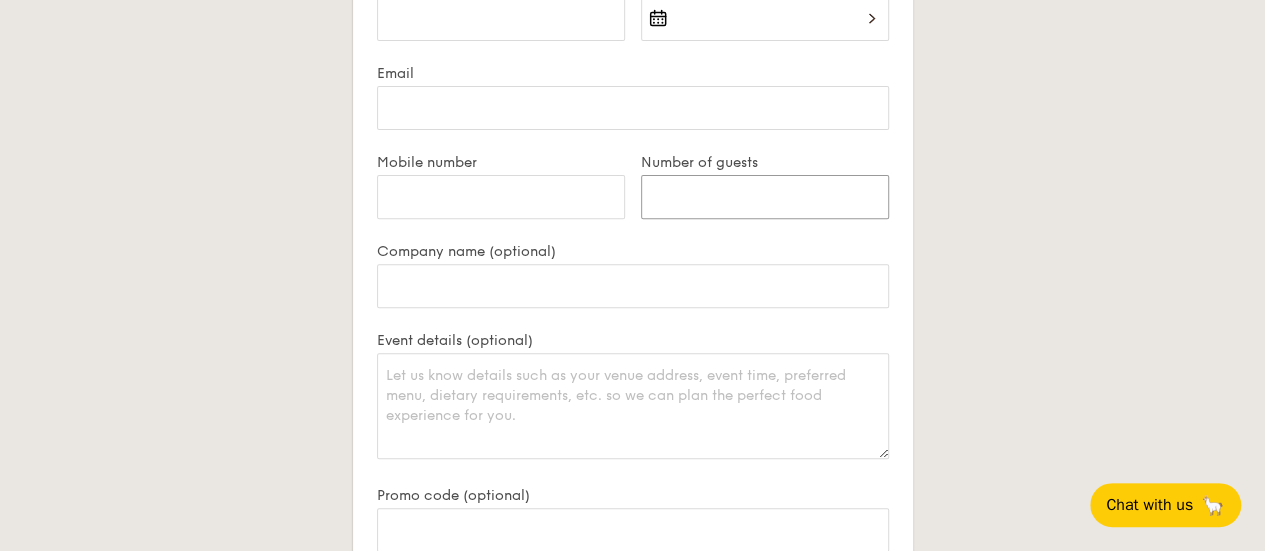 scroll, scrollTop: 4079, scrollLeft: 0, axis: vertical 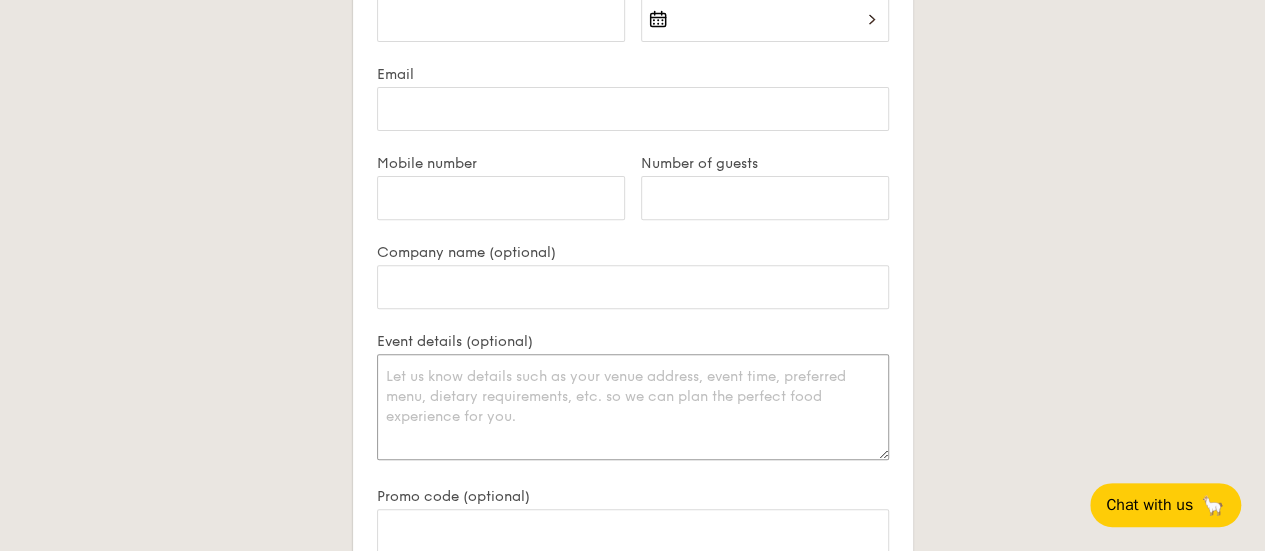 click on "Event details (optional)" at bounding box center (633, 407) 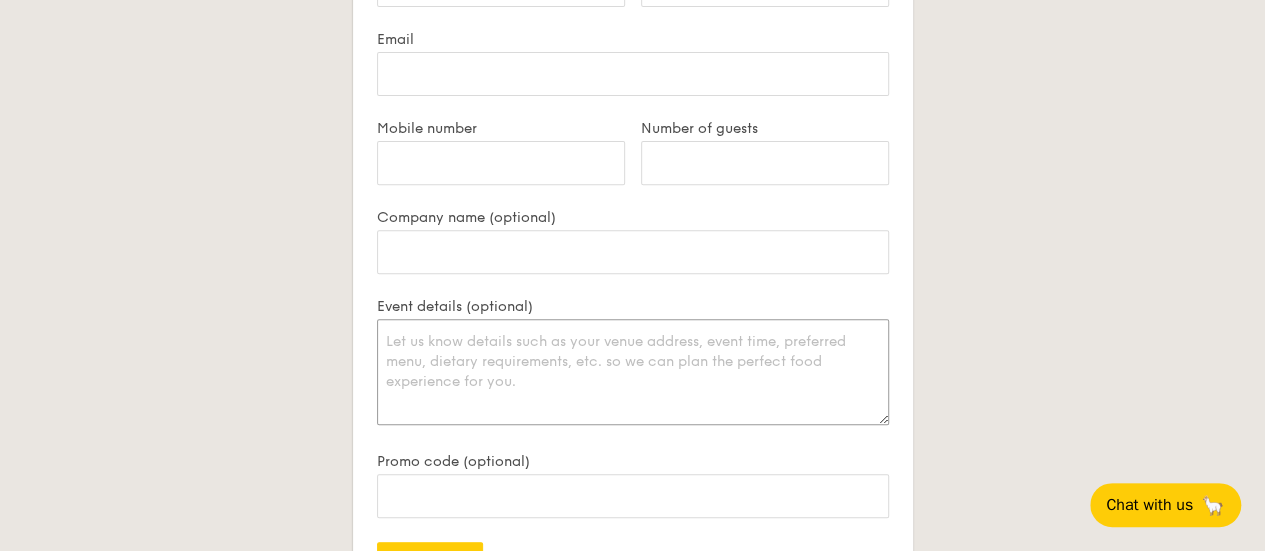 scroll, scrollTop: 4113, scrollLeft: 0, axis: vertical 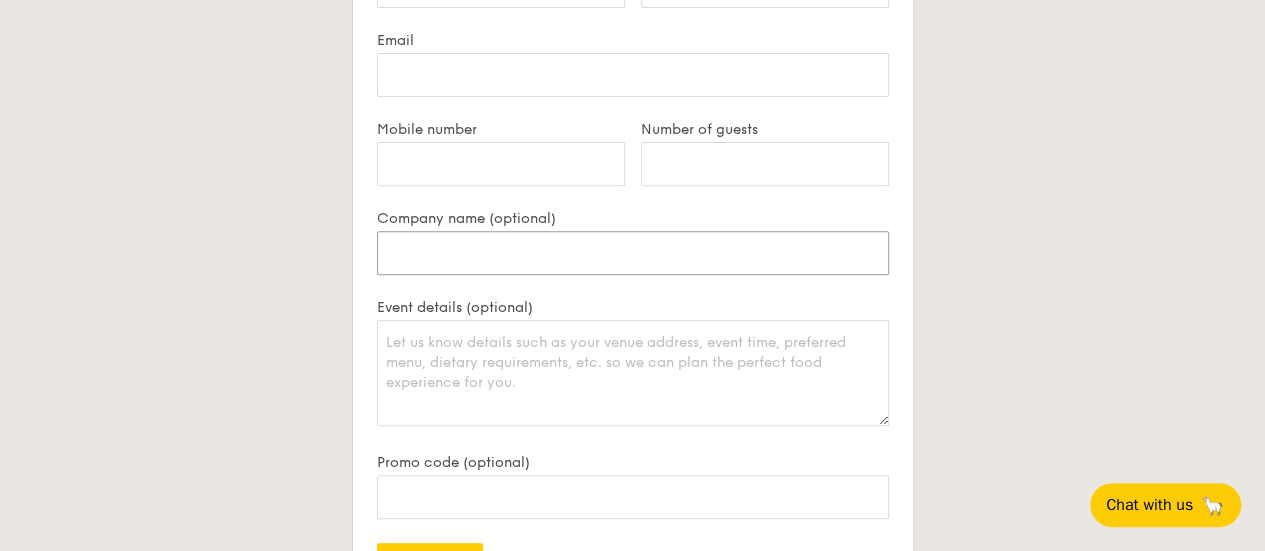 click on "Company name (optional)" at bounding box center [633, 253] 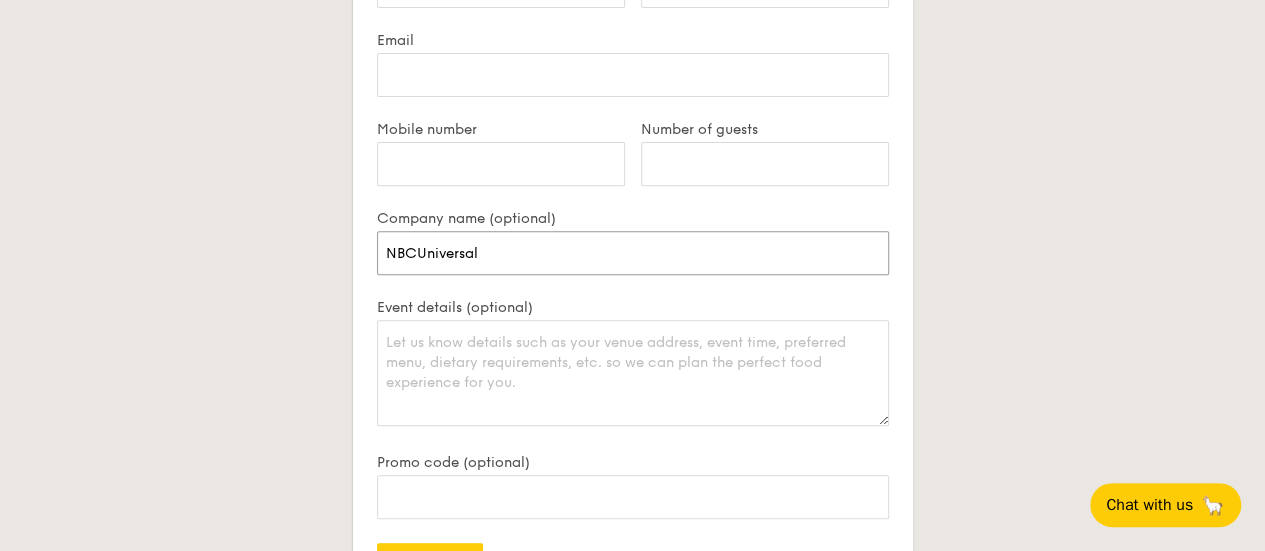 type on "NBCUniversal" 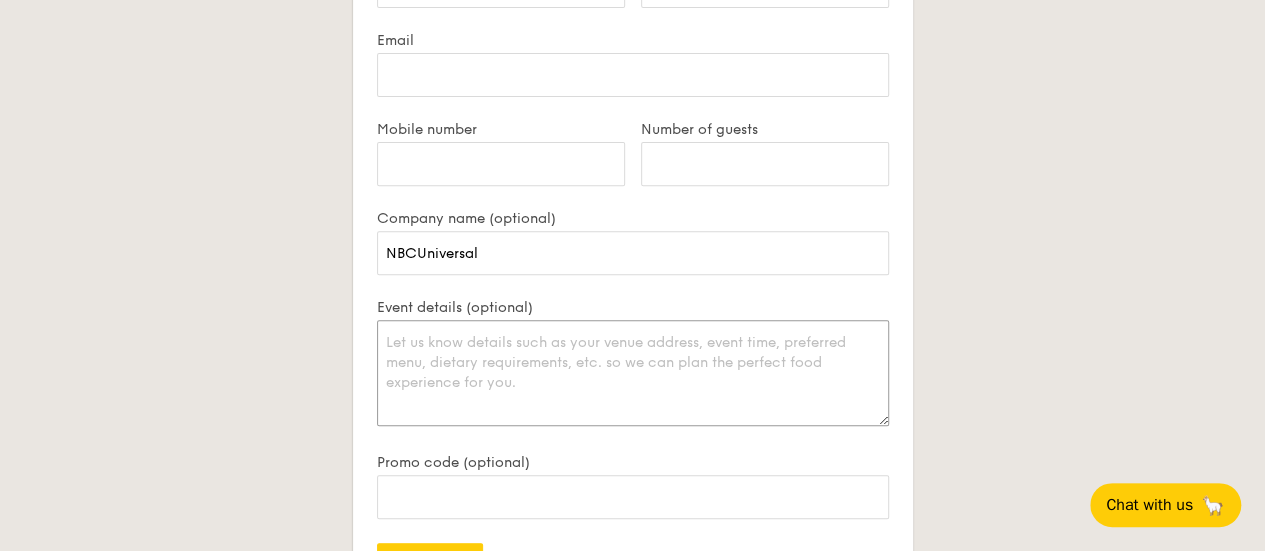 click on "Event details (optional)" at bounding box center (633, 373) 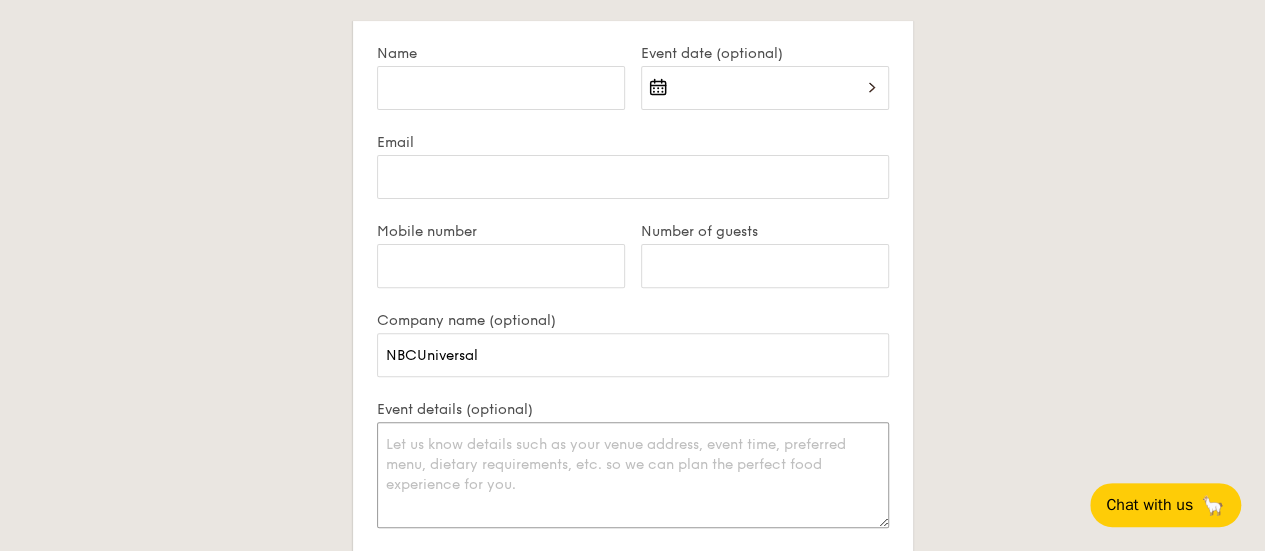 scroll, scrollTop: 4009, scrollLeft: 0, axis: vertical 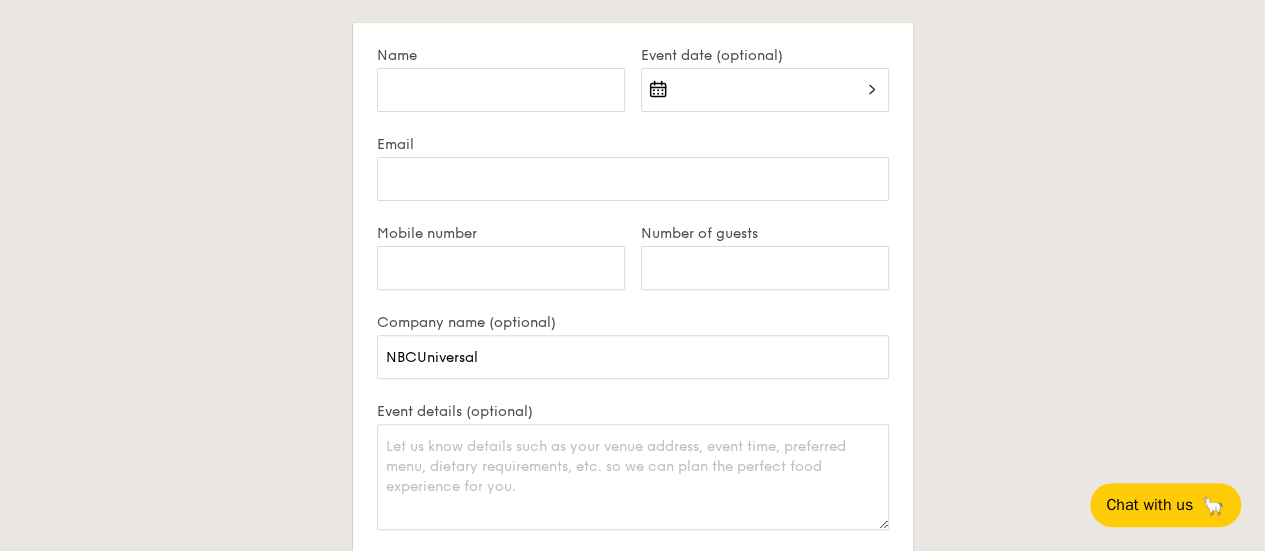 click on "Mobile number" at bounding box center [501, 269] 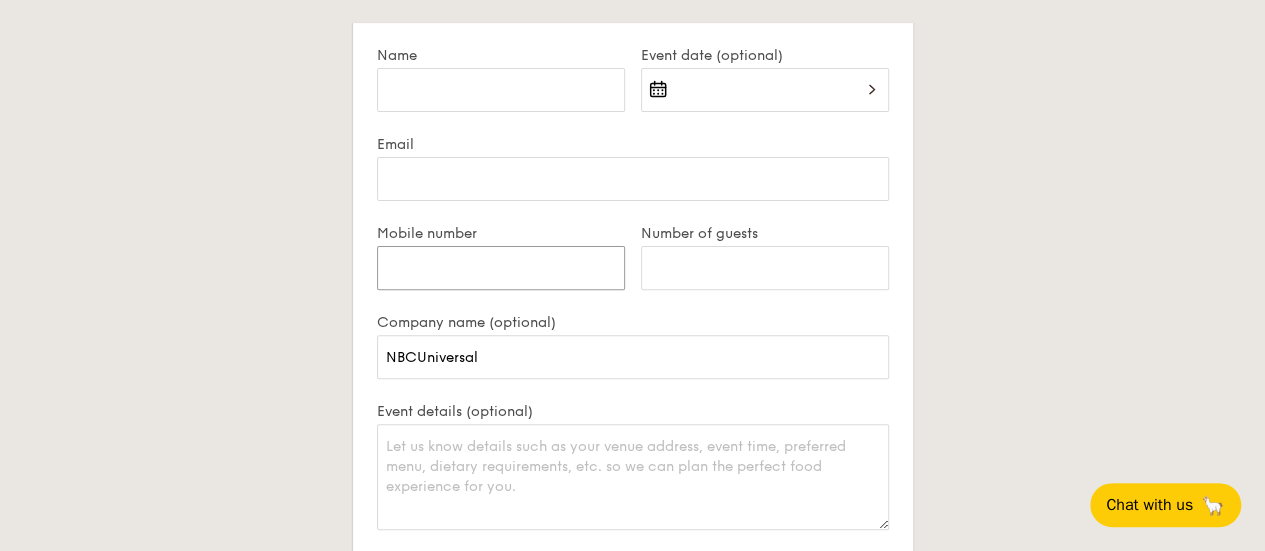 click on "Mobile number" at bounding box center (501, 268) 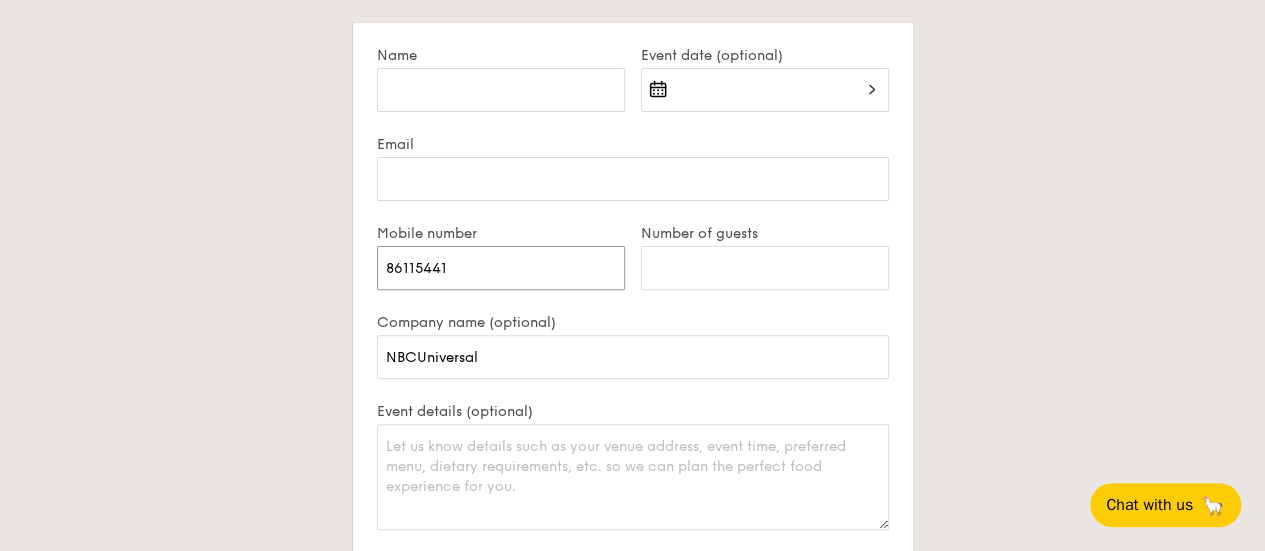 type on "86115441" 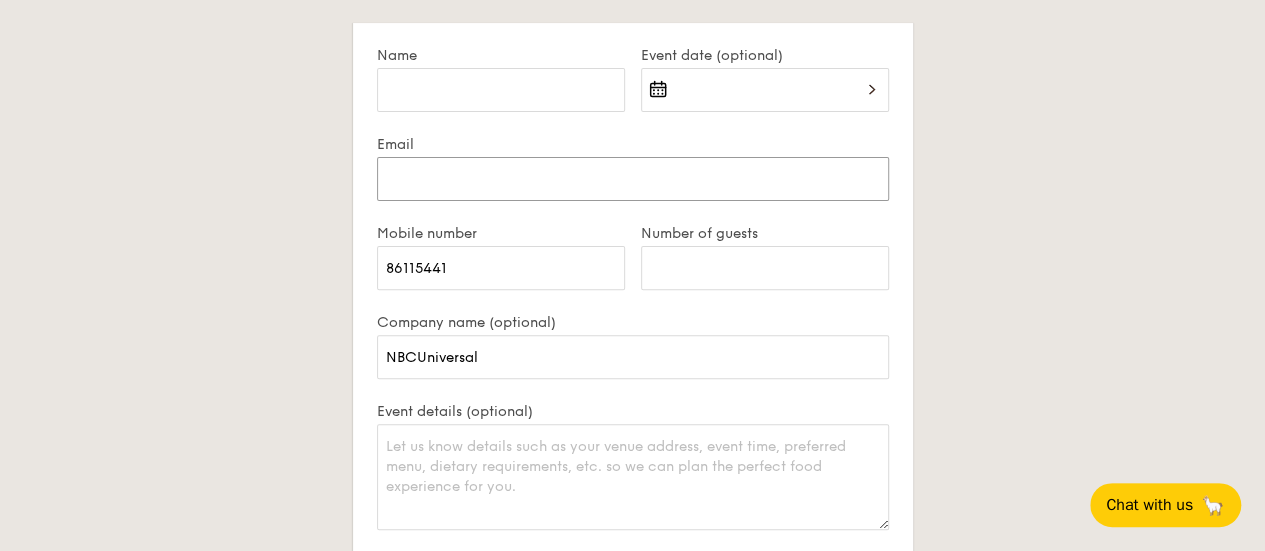 click on "Email" at bounding box center (633, 179) 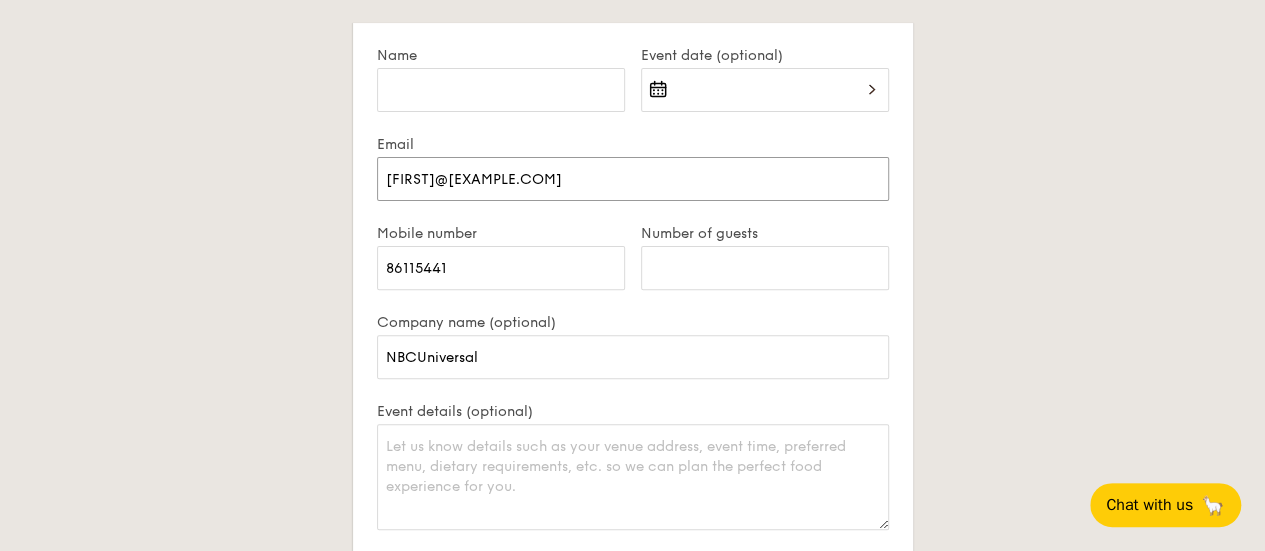click on "[FIRST]@[EXAMPLE.COM]" at bounding box center (633, 179) 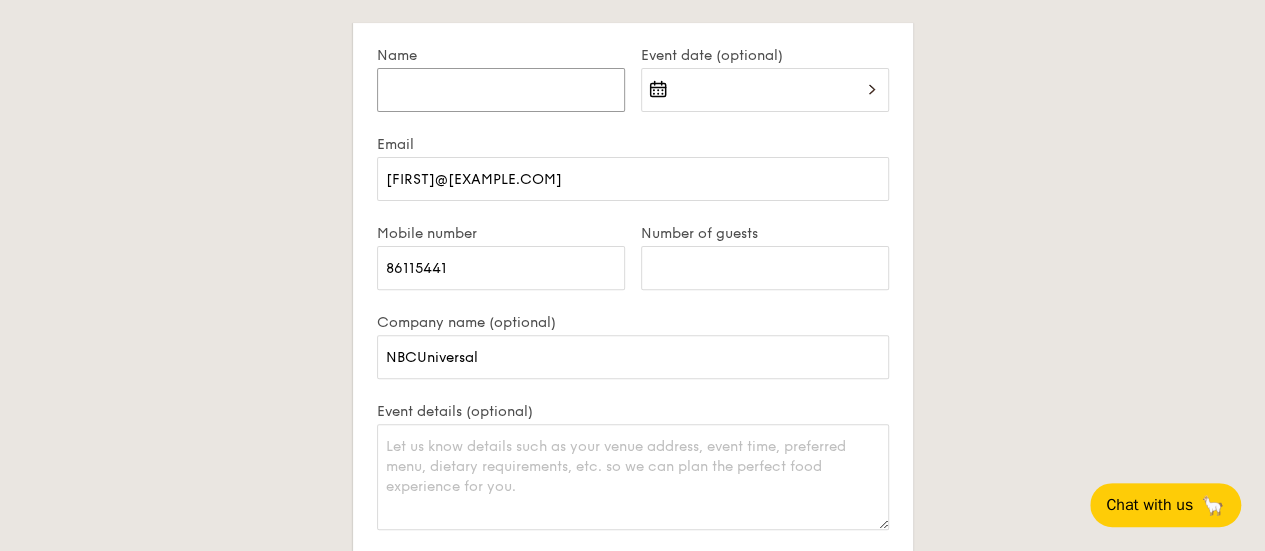 click on "Name" at bounding box center [501, 90] 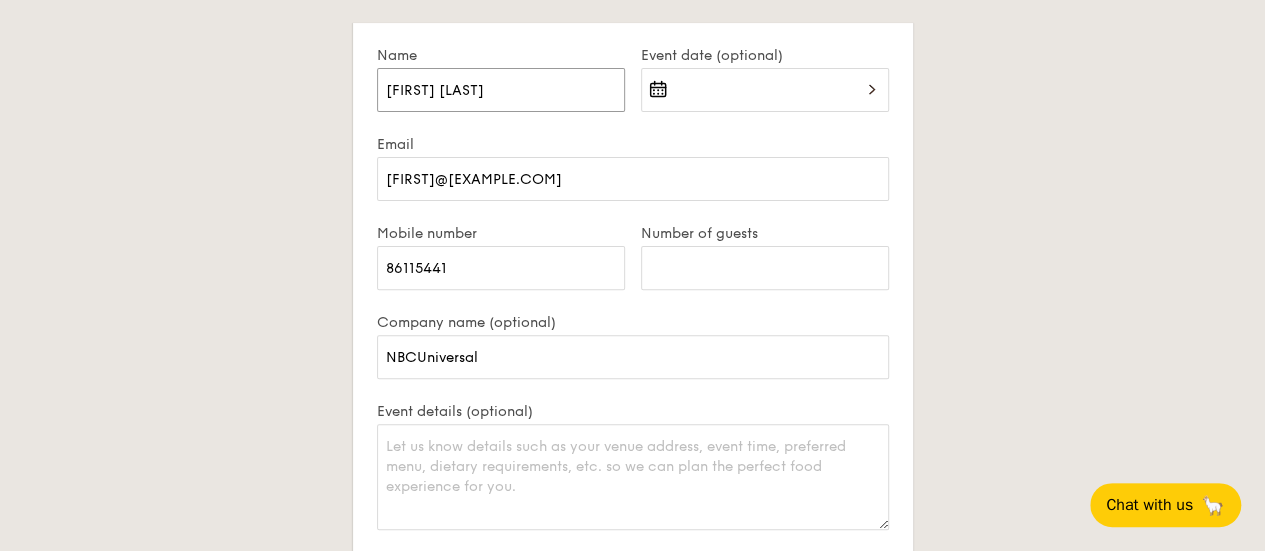 type on "[FIRST] [LAST]" 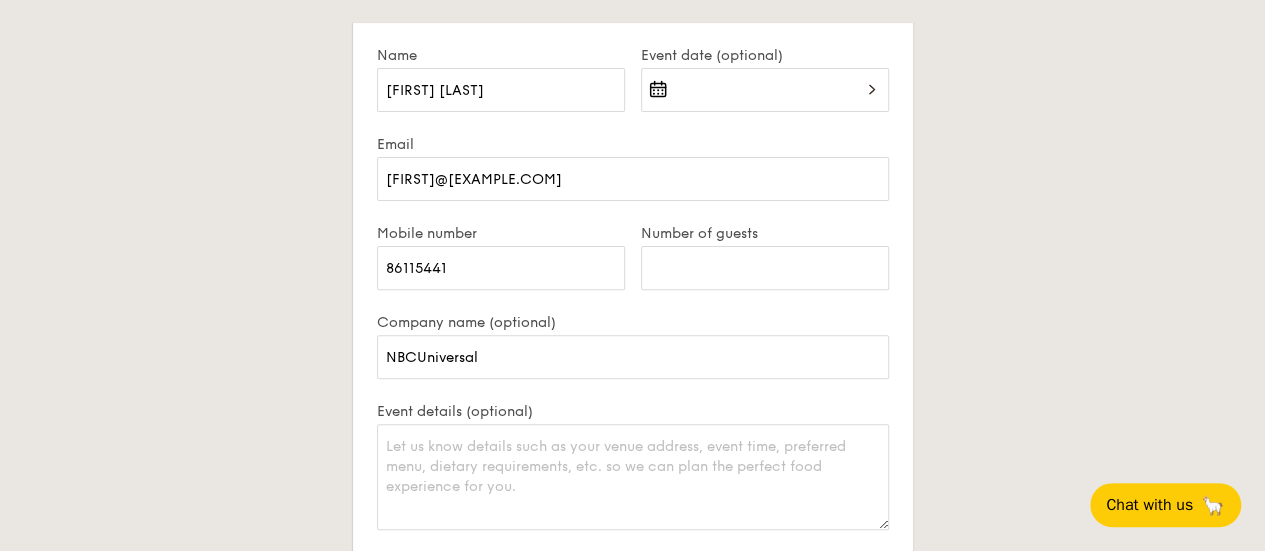 click at bounding box center [765, 102] 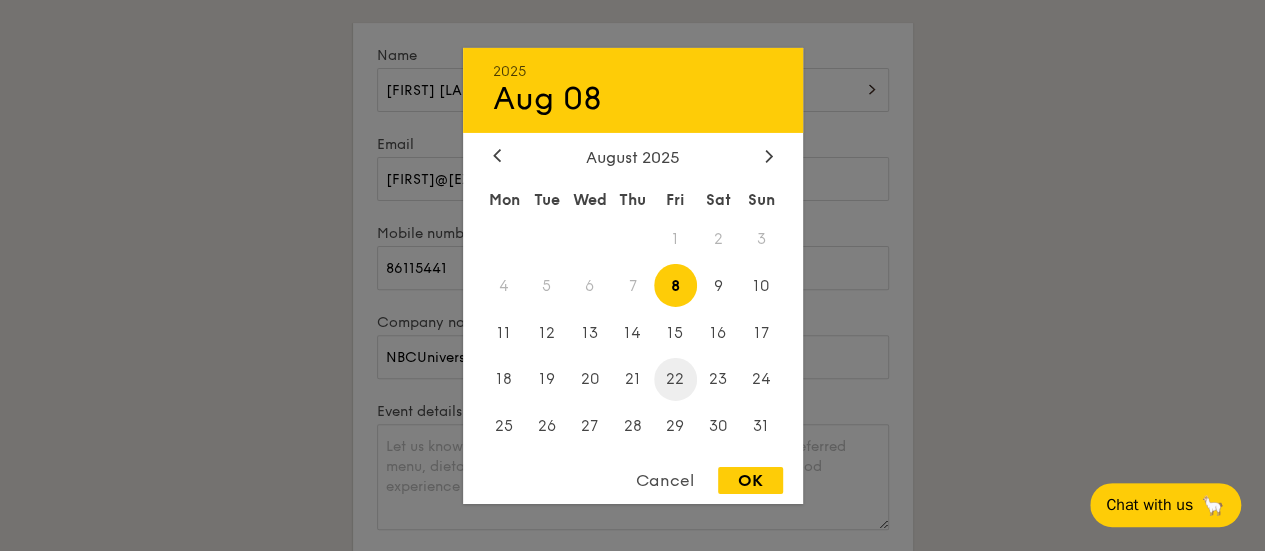 click on "22" at bounding box center [675, 379] 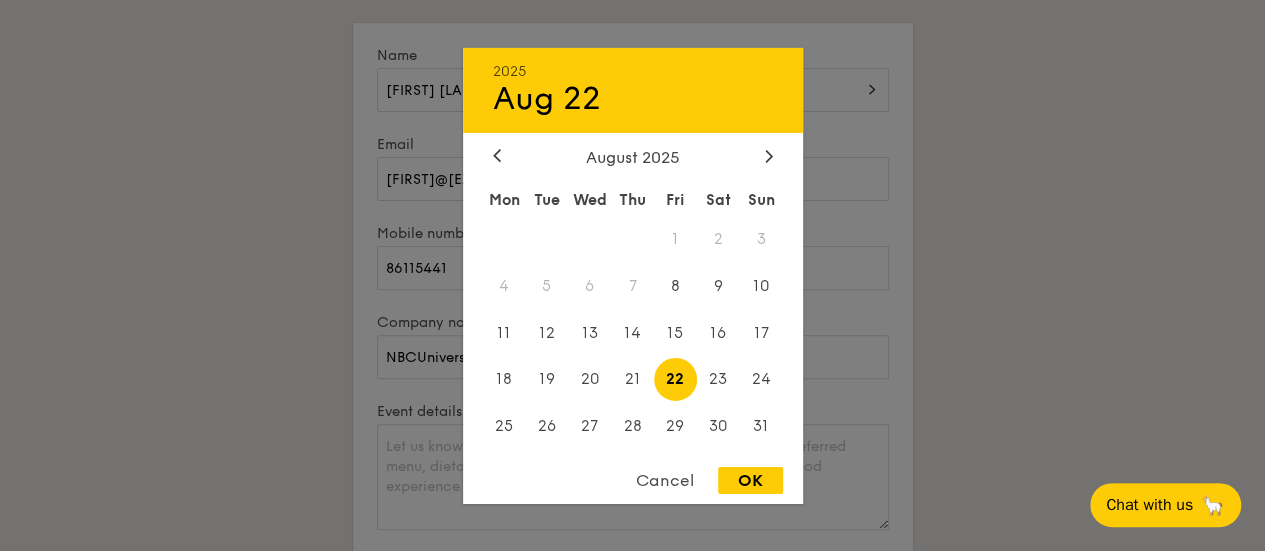 click on "OK" at bounding box center (750, 480) 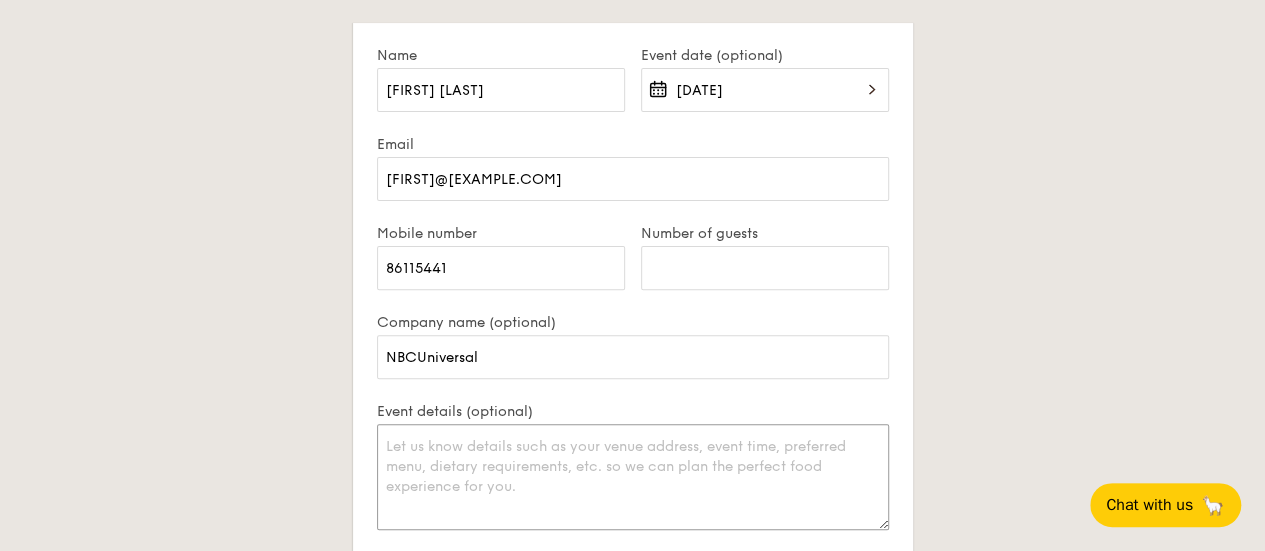 click on "Event details (optional)" at bounding box center (633, 477) 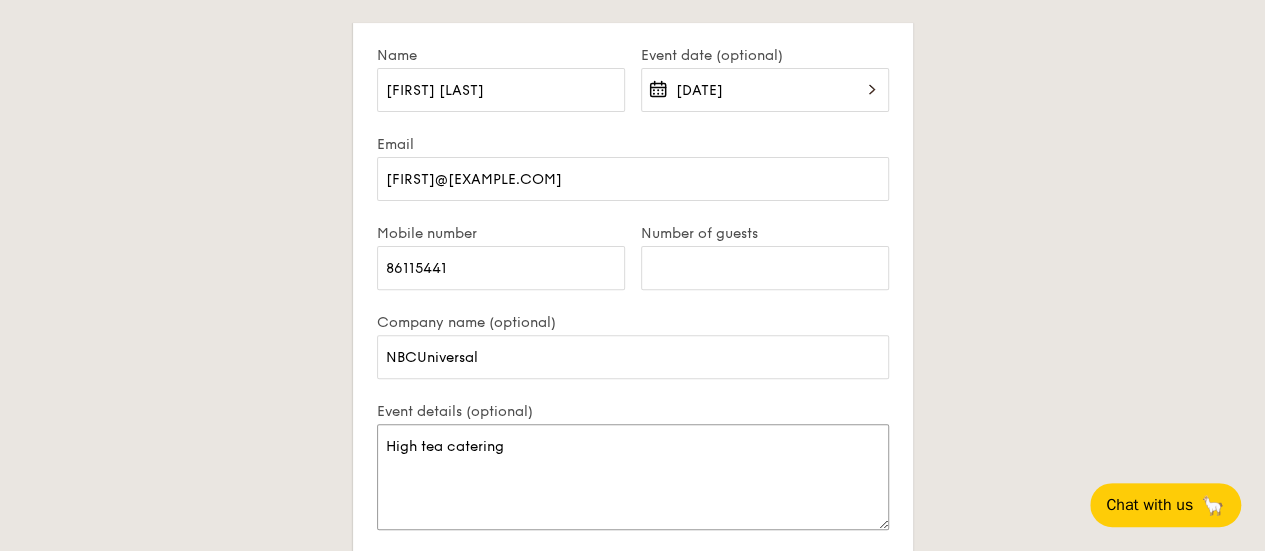 click on "High tea catering" at bounding box center [633, 477] 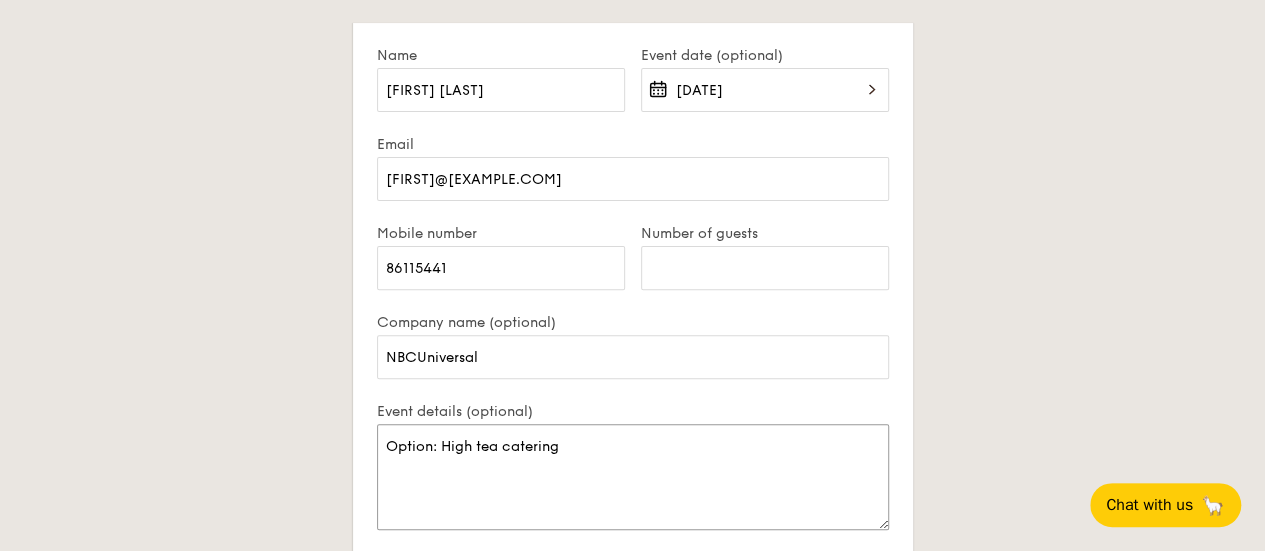 click on "Option: High tea catering" at bounding box center [633, 477] 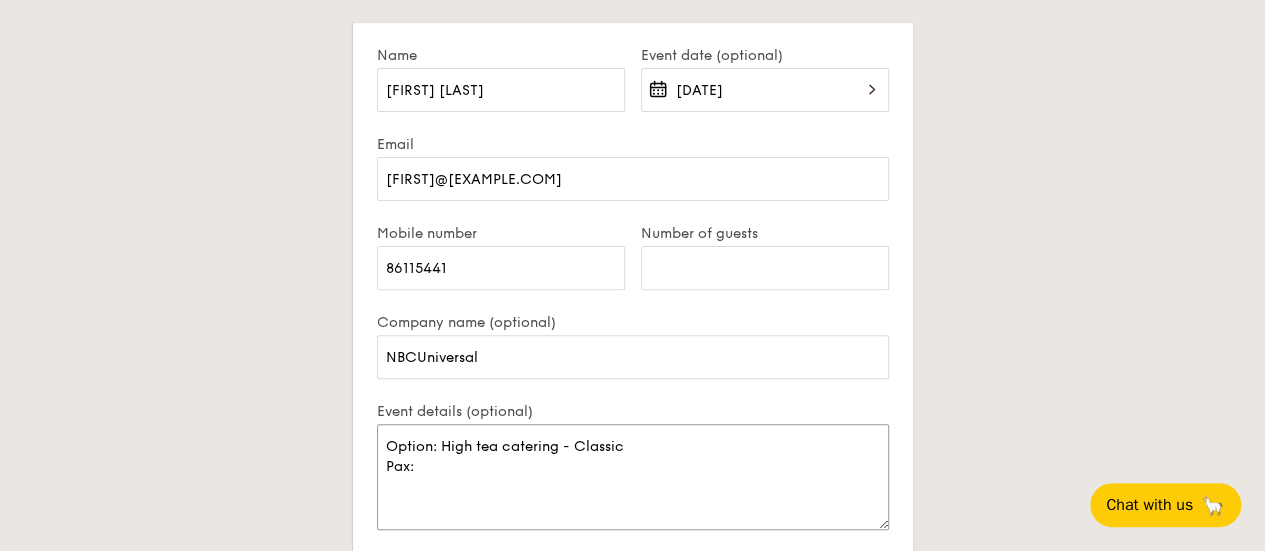 click on "Option: High tea catering - Classic
Pax:" at bounding box center [633, 477] 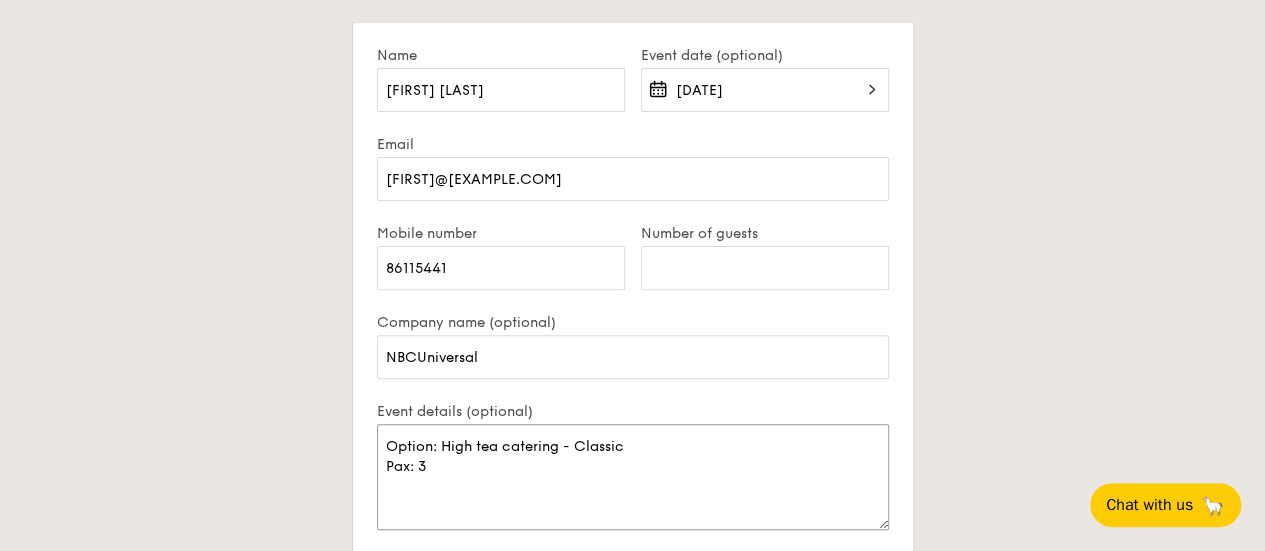 type on "Option: High tea catering - Classic
Pax: 35" 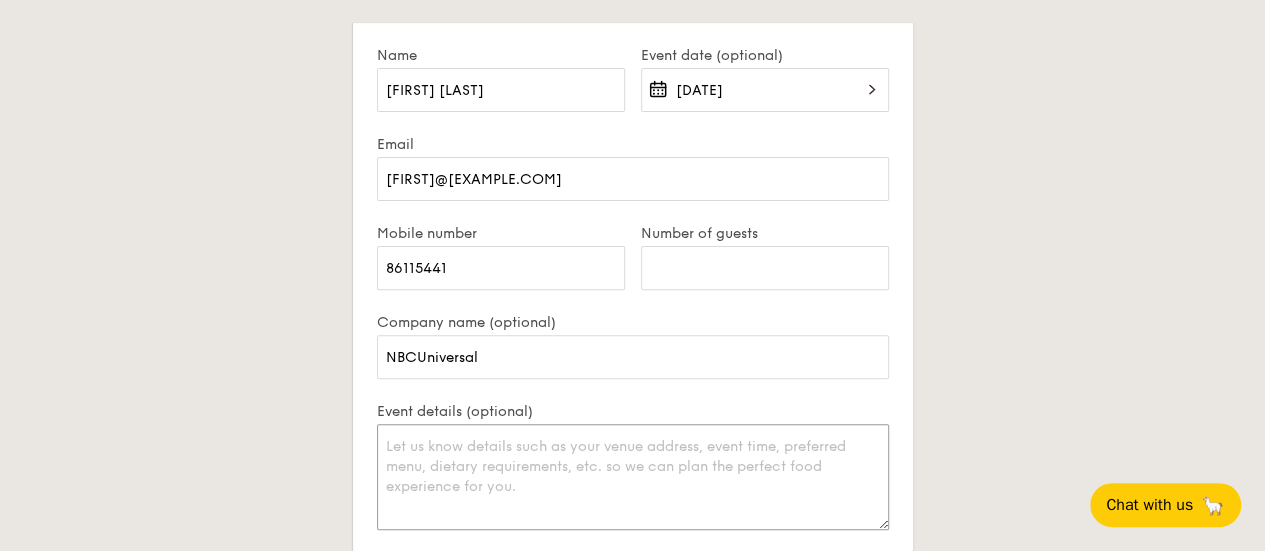 click on "Event details (optional)" at bounding box center (633, 477) 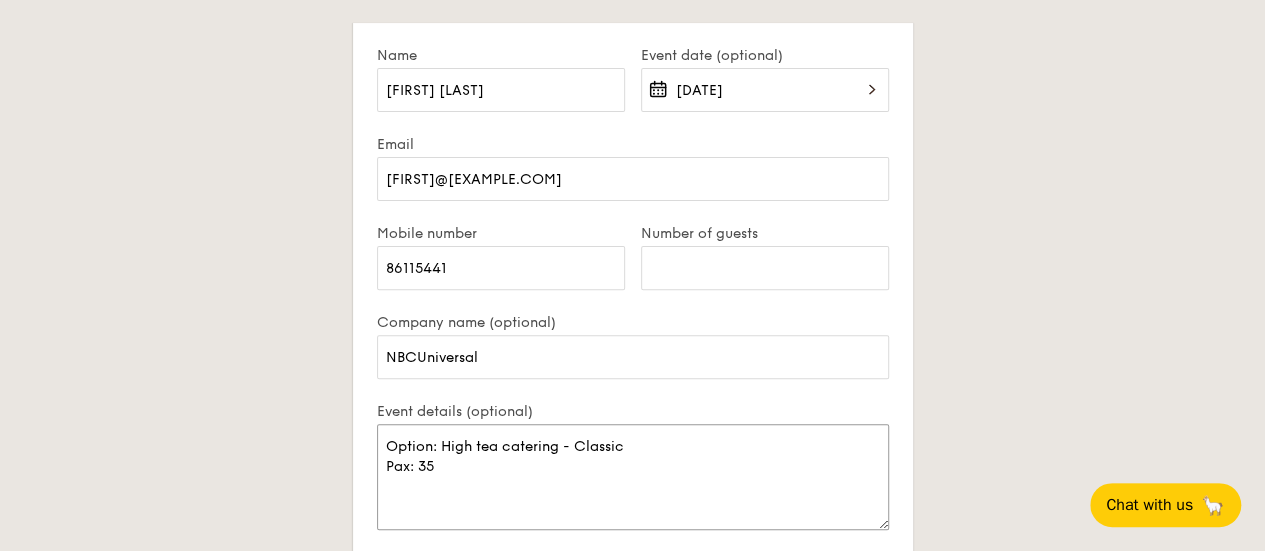 click on "Option: High tea catering - Classic
Pax: 35" at bounding box center [633, 477] 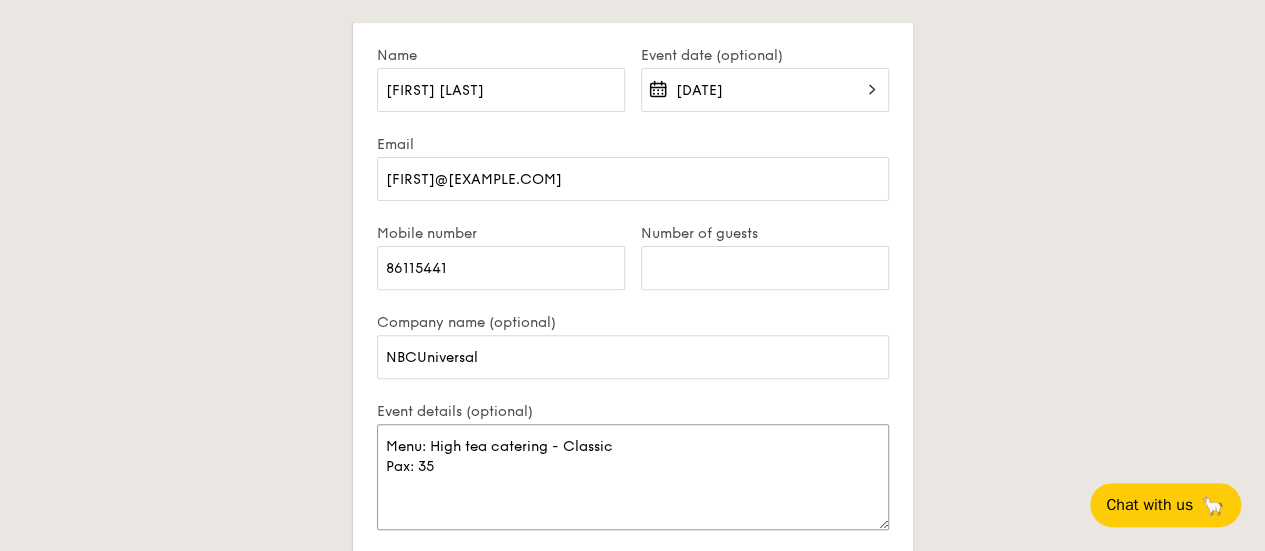 click on "Menu: High tea catering - Classic
Pax: 35" at bounding box center (633, 477) 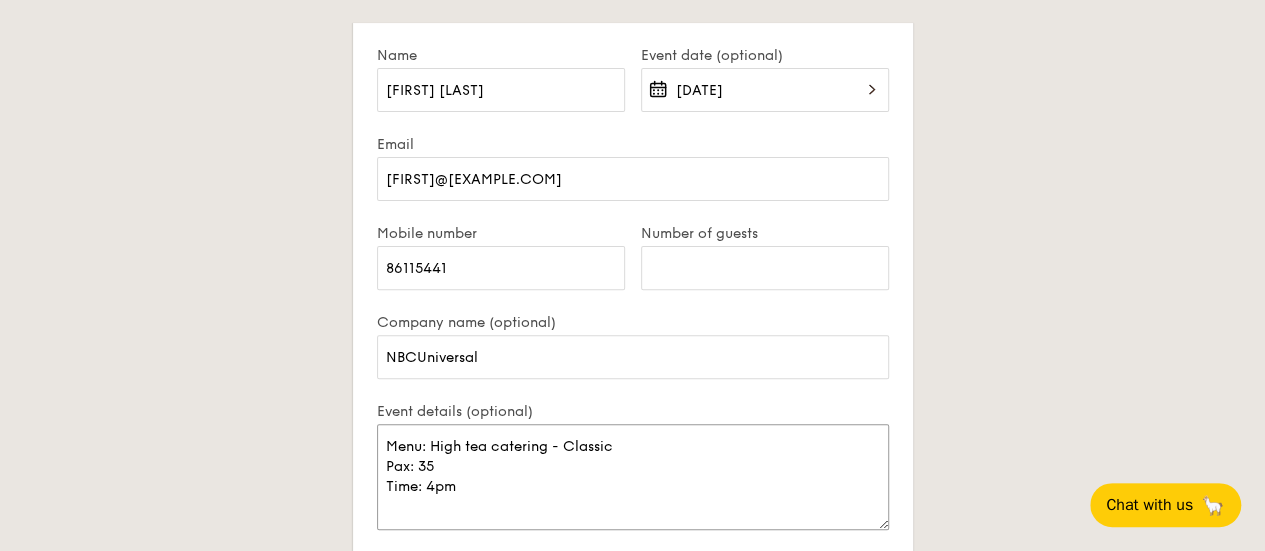 click on "Menu: High tea catering - Classic
Pax: 35
Time: 4pm" at bounding box center (633, 477) 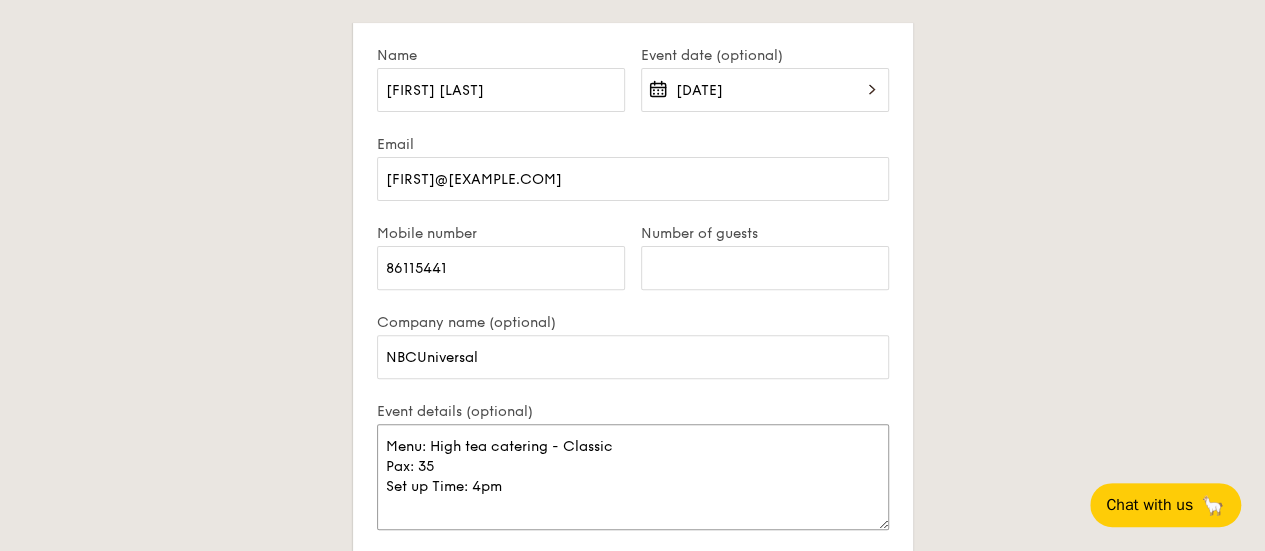 click on "Menu: High tea catering - Classic
Pax: 35
Set up Time: 4pm" at bounding box center [633, 477] 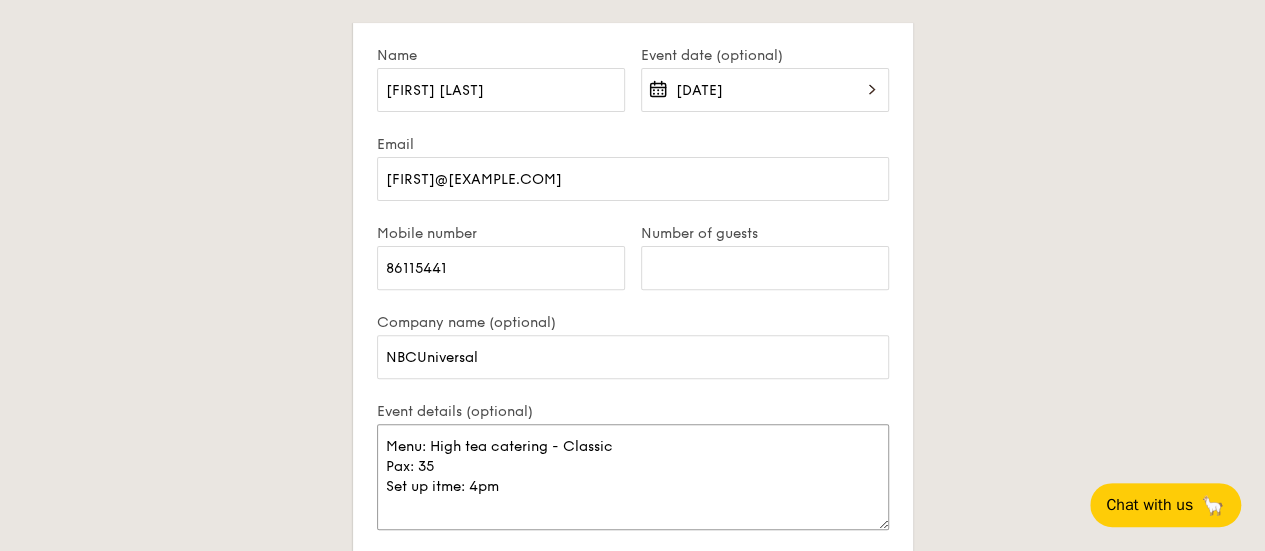 click on "Menu: High tea catering - Classic
Pax: 35
Set up itme: 4pm" at bounding box center [633, 477] 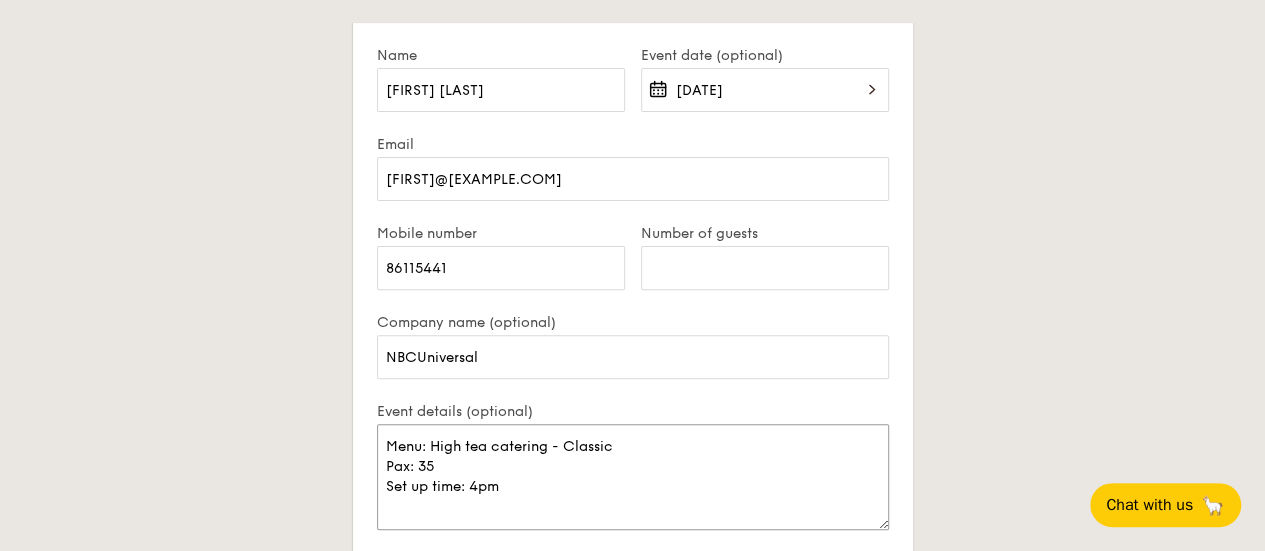 click on "Menu: High tea catering - Classic
Pax: 35
Set up time: 4pm" at bounding box center [633, 477] 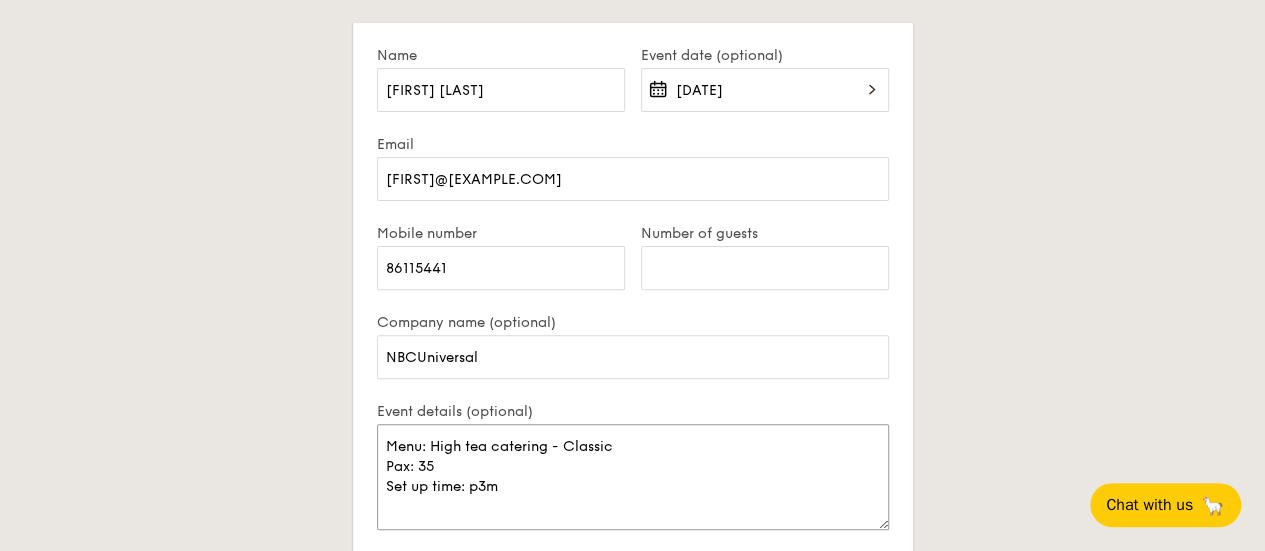 drag, startPoint x: 476, startPoint y: 481, endPoint x: 467, endPoint y: 492, distance: 14.21267 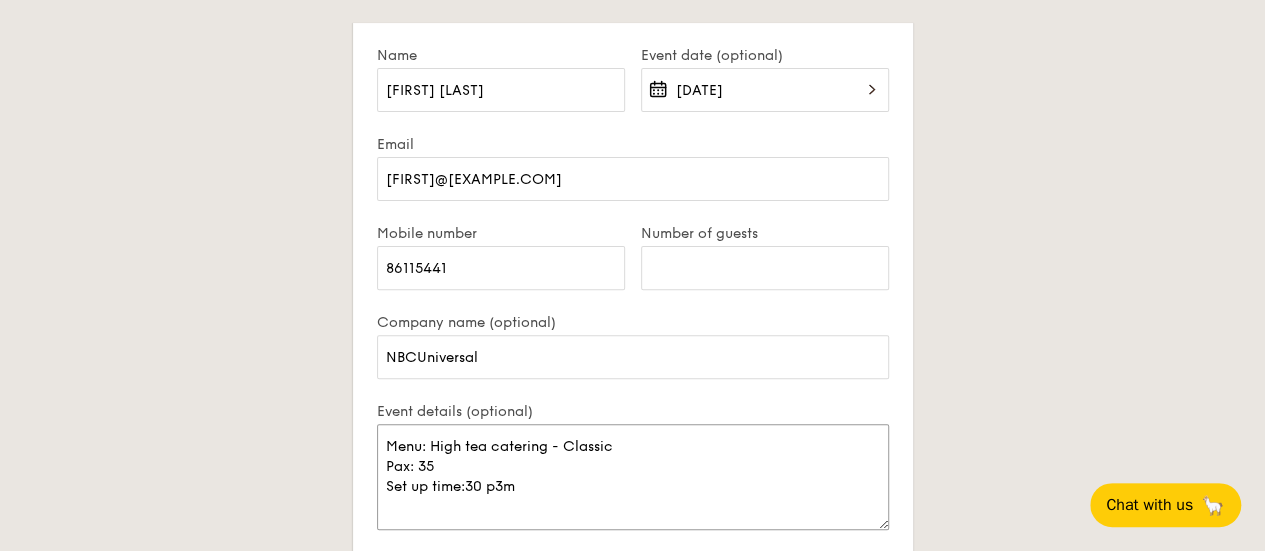 drag, startPoint x: 539, startPoint y: 482, endPoint x: 468, endPoint y: 479, distance: 71.063354 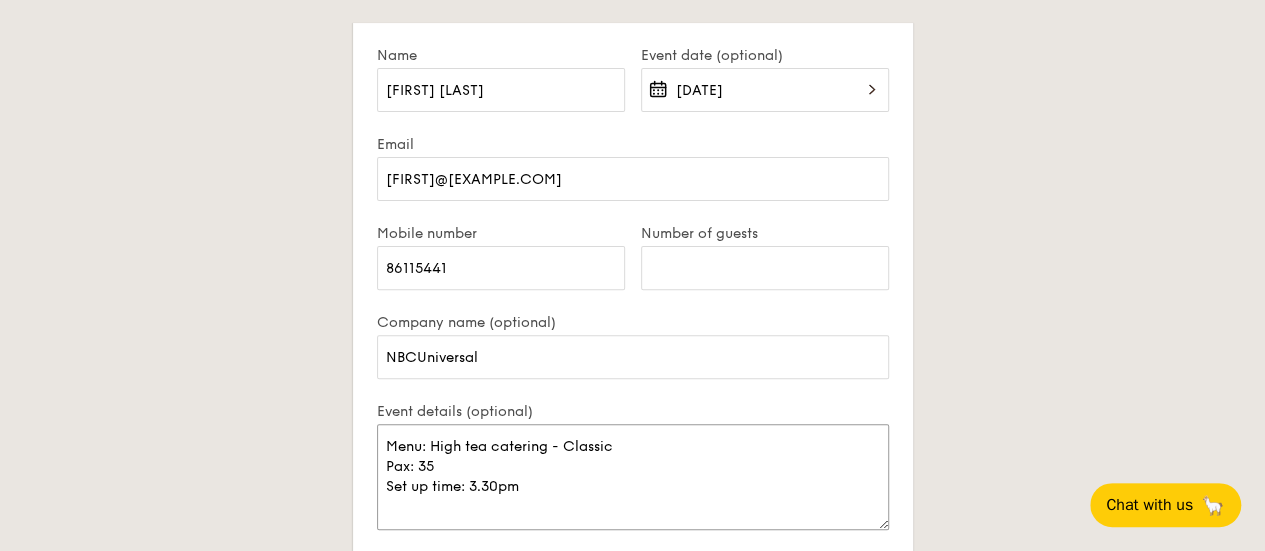 scroll, scrollTop: 20, scrollLeft: 0, axis: vertical 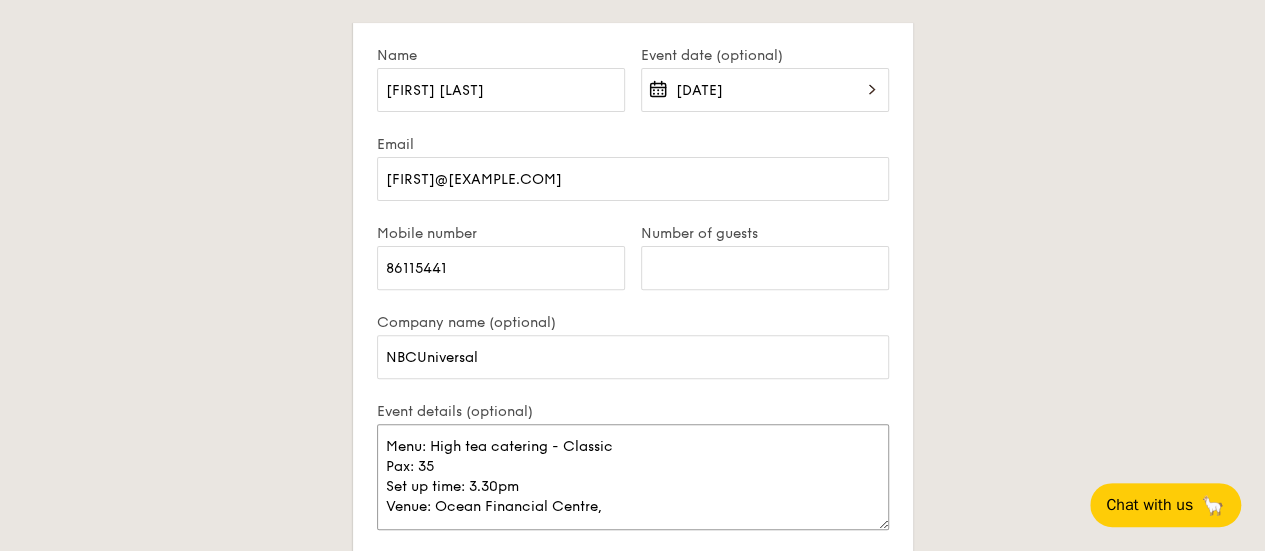 drag, startPoint x: 436, startPoint y: 475, endPoint x: 613, endPoint y: 491, distance: 177.7217 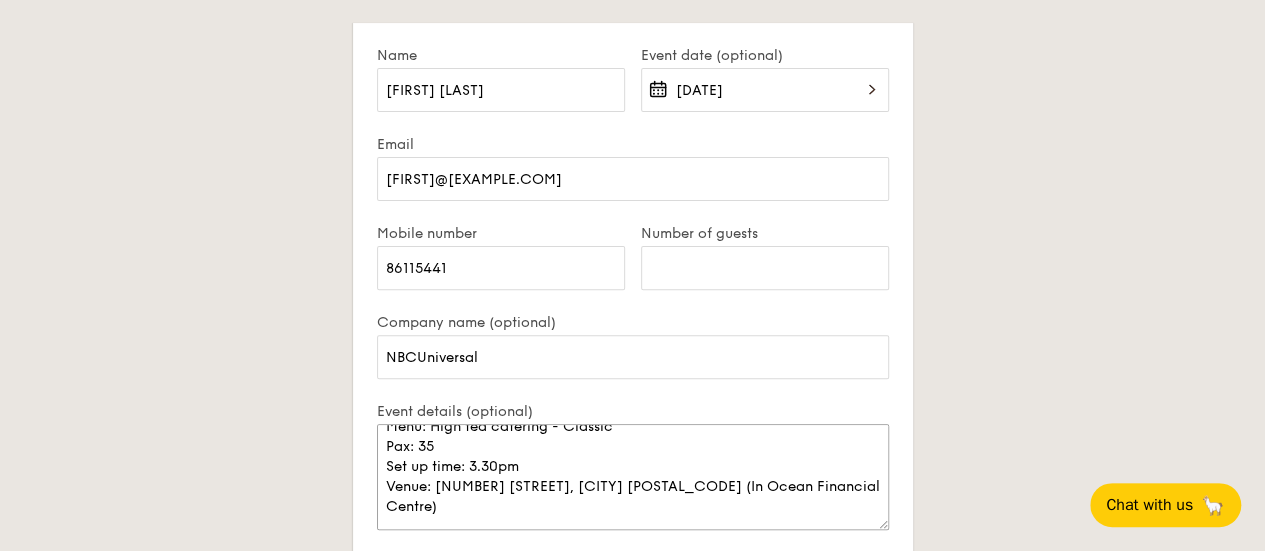 type on "Menu: High tea catering - Classic
Pax: 35
Set up time: 3.30pm
Venue: [NUMBER] [STREET], [CITY] [POSTAL_CODE] (In Ocean Financial Centre)" 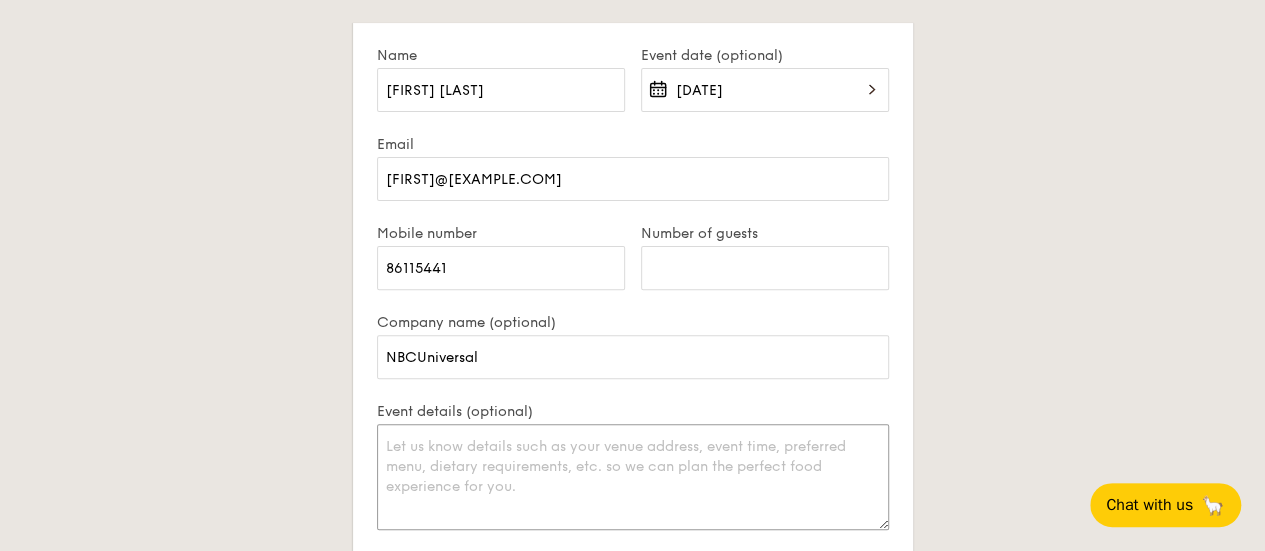scroll, scrollTop: 0, scrollLeft: 0, axis: both 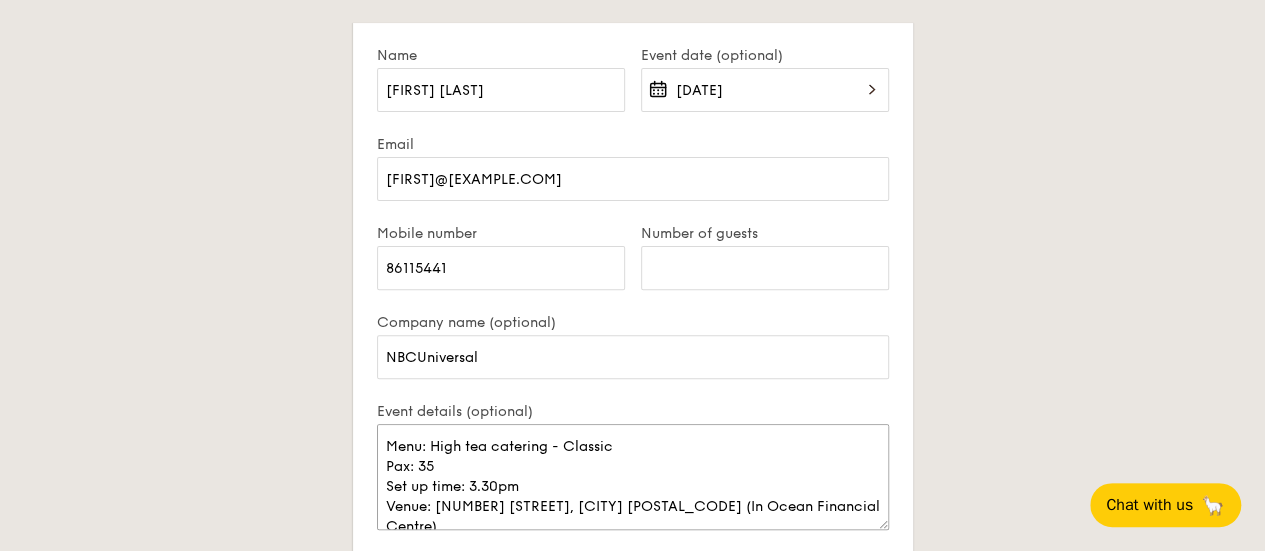 drag, startPoint x: 594, startPoint y: 461, endPoint x: 452, endPoint y: 449, distance: 142.50613 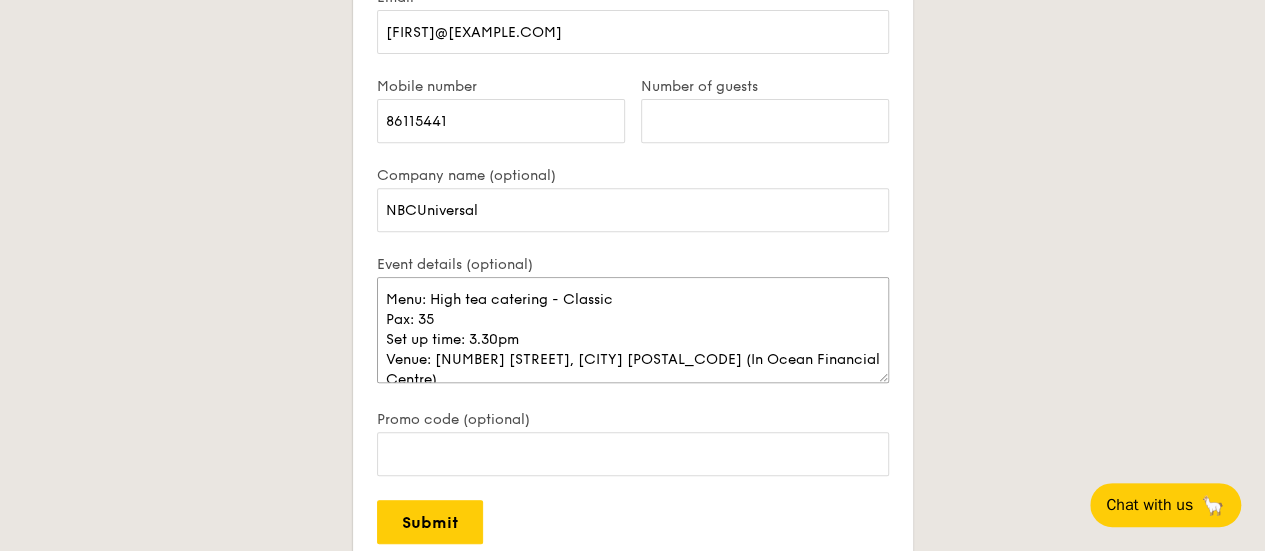 type on "Menu: High tea catering - Classic
Pax: 35
Set up time: 3.30pm
Venue: [NUMBER] [STREET], [CITY] [POSTAL_CODE] (In Ocean Financial Centre)" 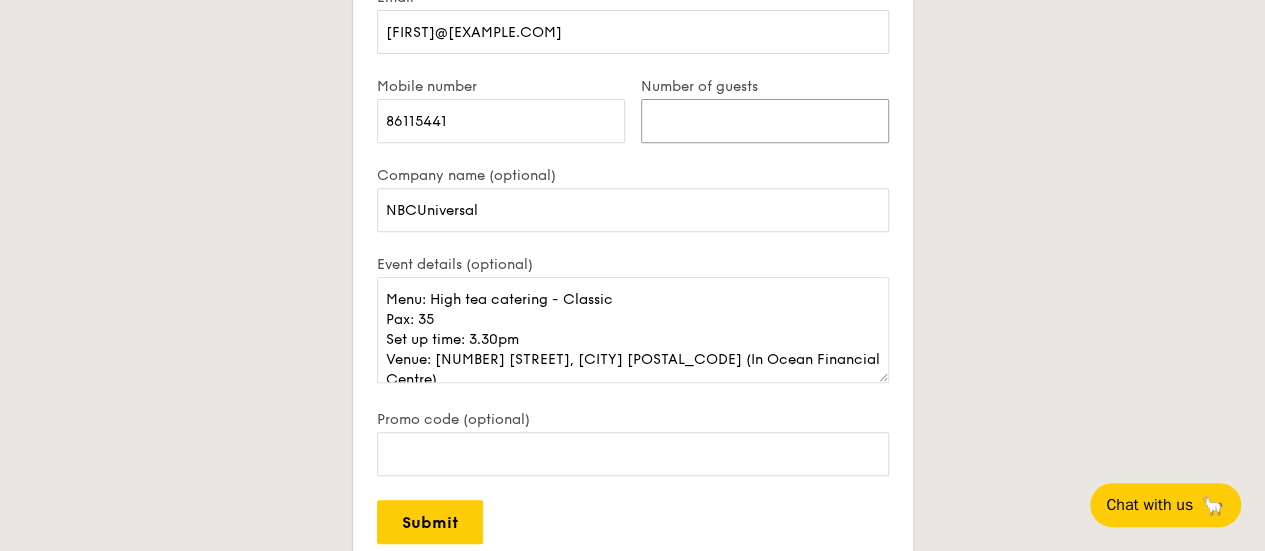 click on "Number of guests" at bounding box center [765, 121] 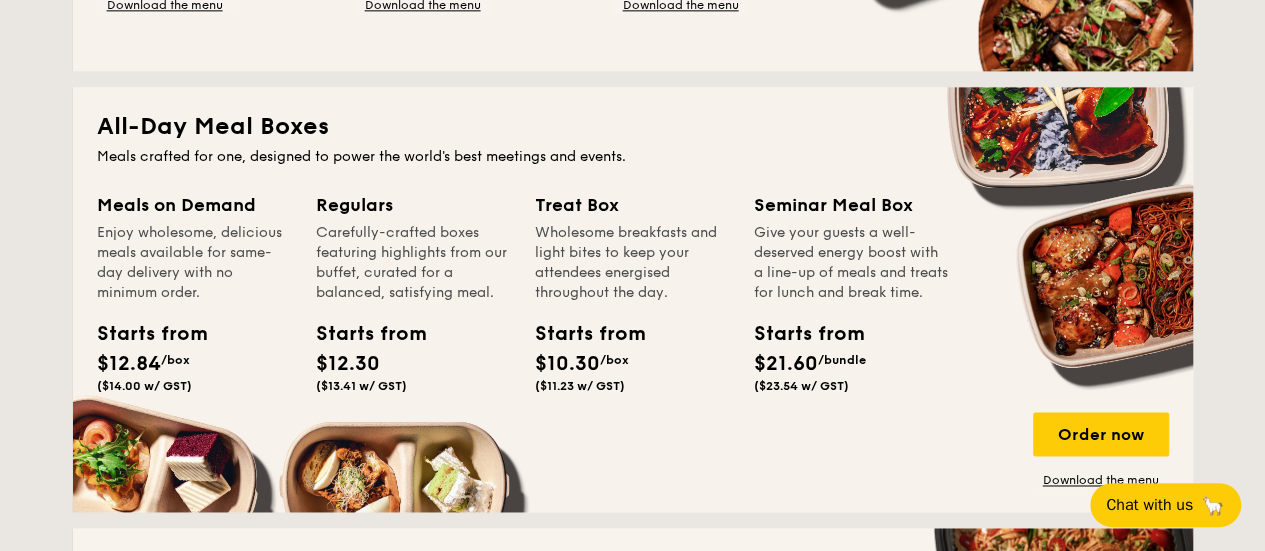 scroll, scrollTop: 1317, scrollLeft: 0, axis: vertical 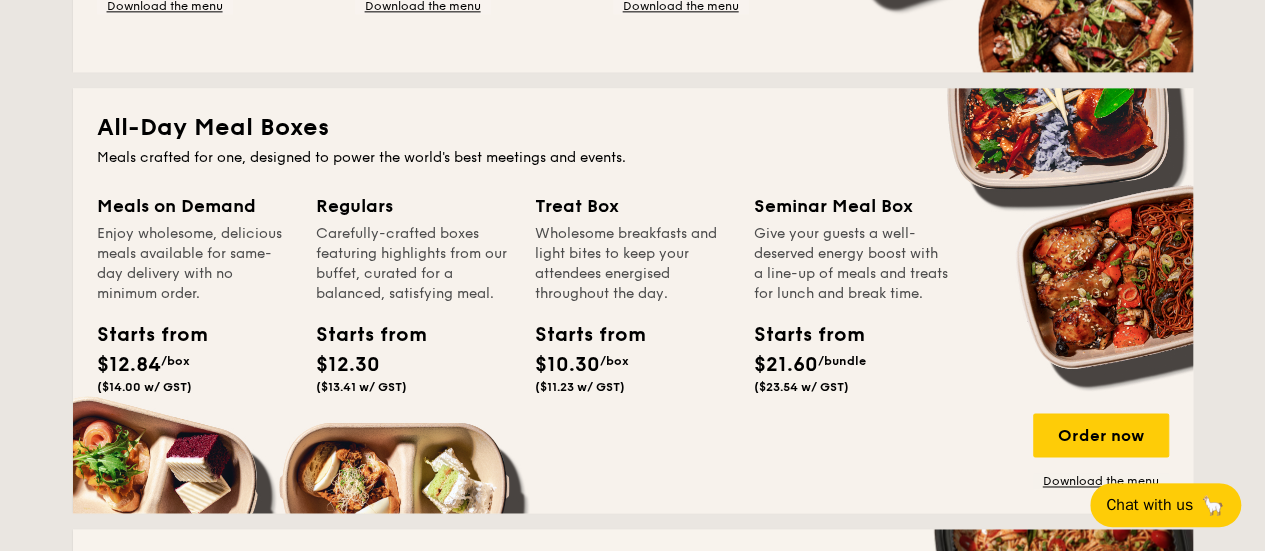 type on "35" 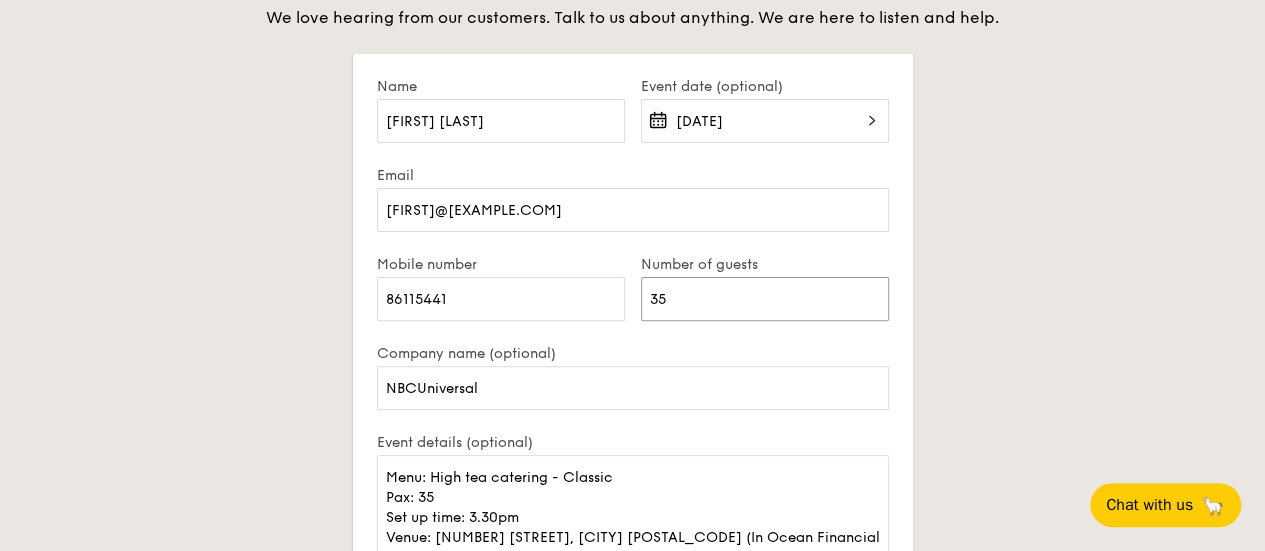 scroll, scrollTop: 3983, scrollLeft: 0, axis: vertical 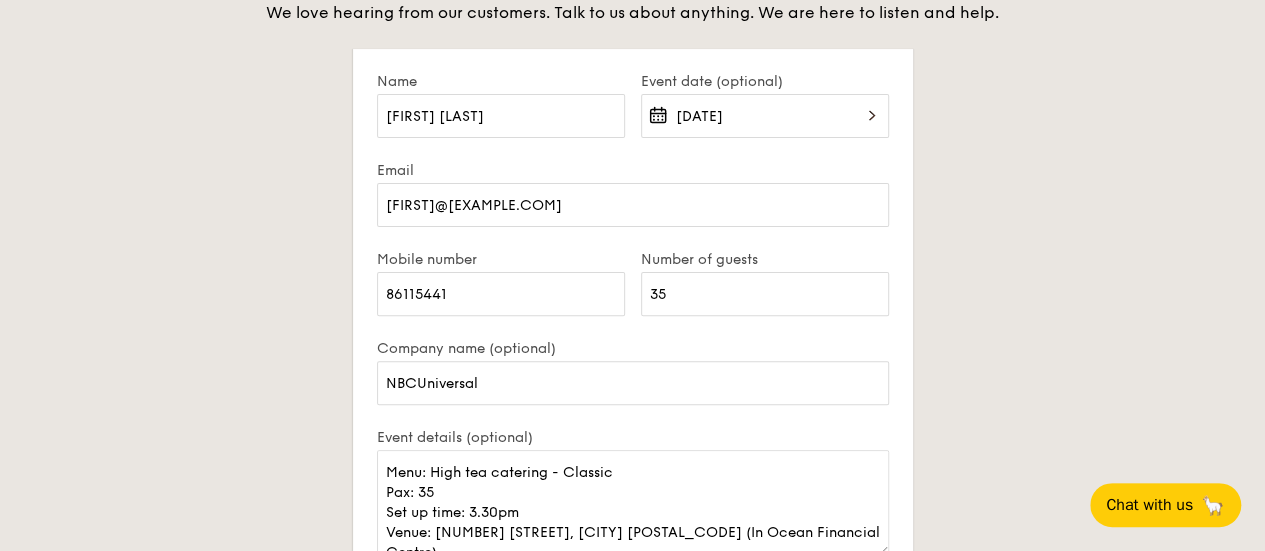 click on "[DATE]" at bounding box center (765, 128) 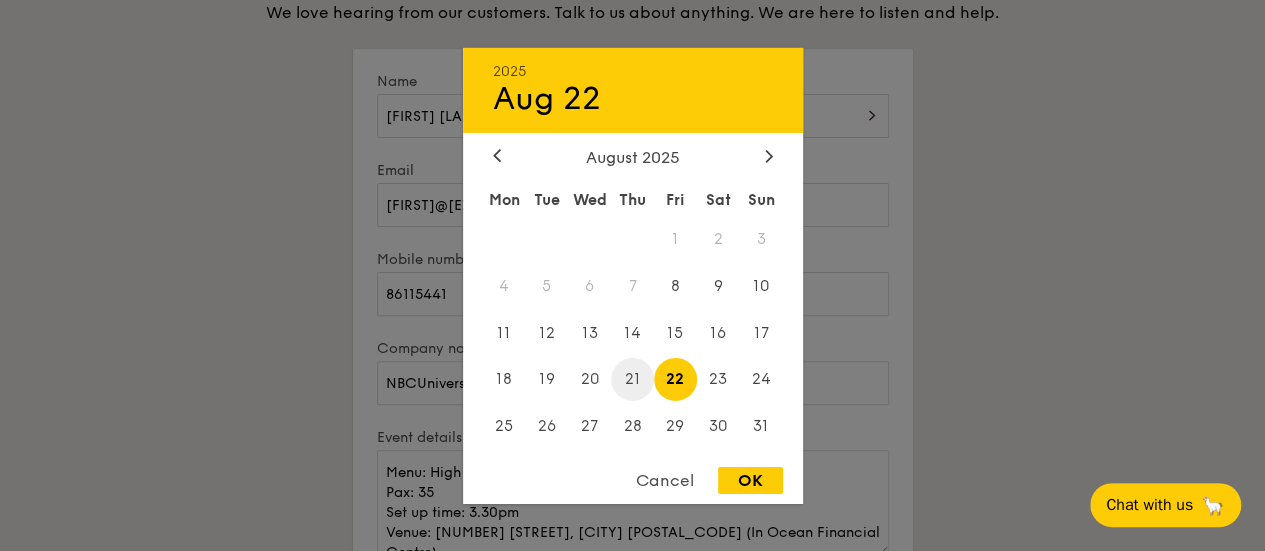 click on "21" at bounding box center (632, 379) 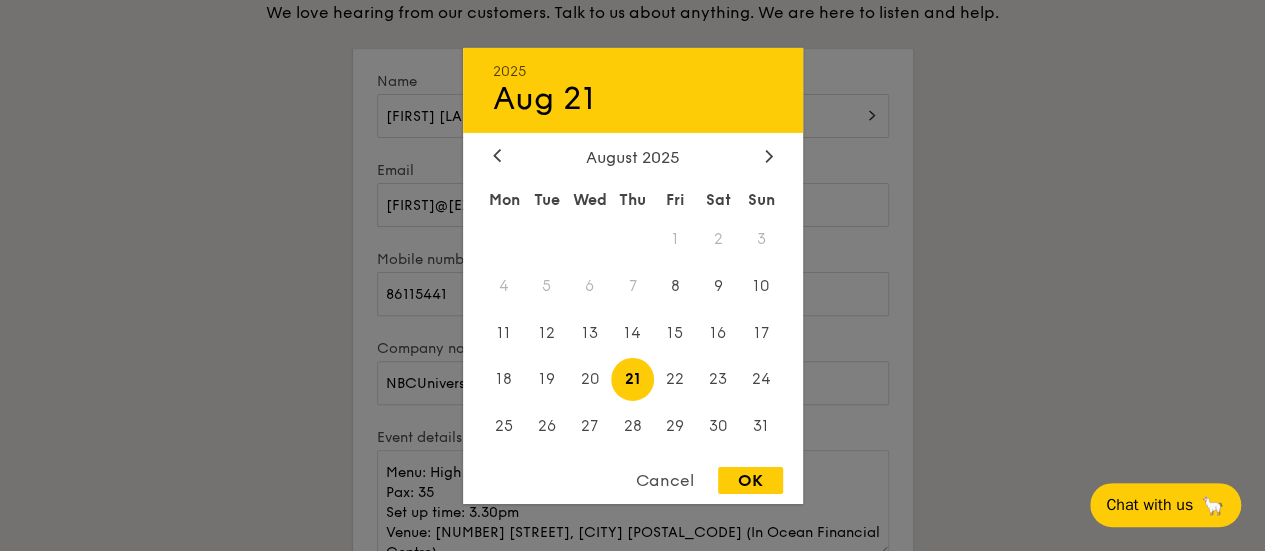 click on "OK" at bounding box center [750, 480] 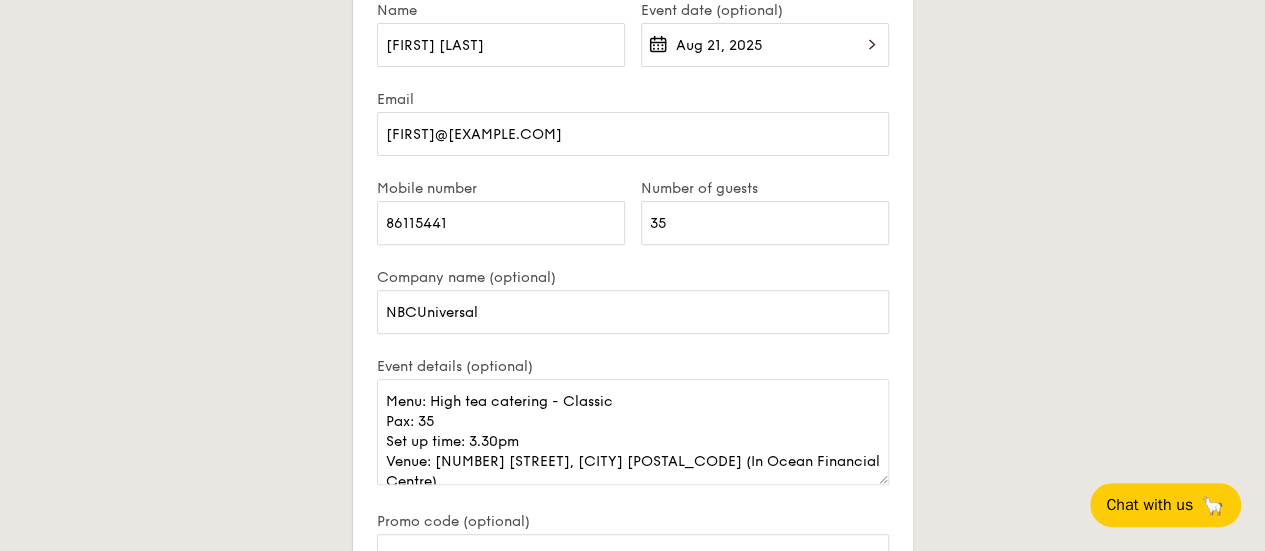 scroll, scrollTop: 4166, scrollLeft: 0, axis: vertical 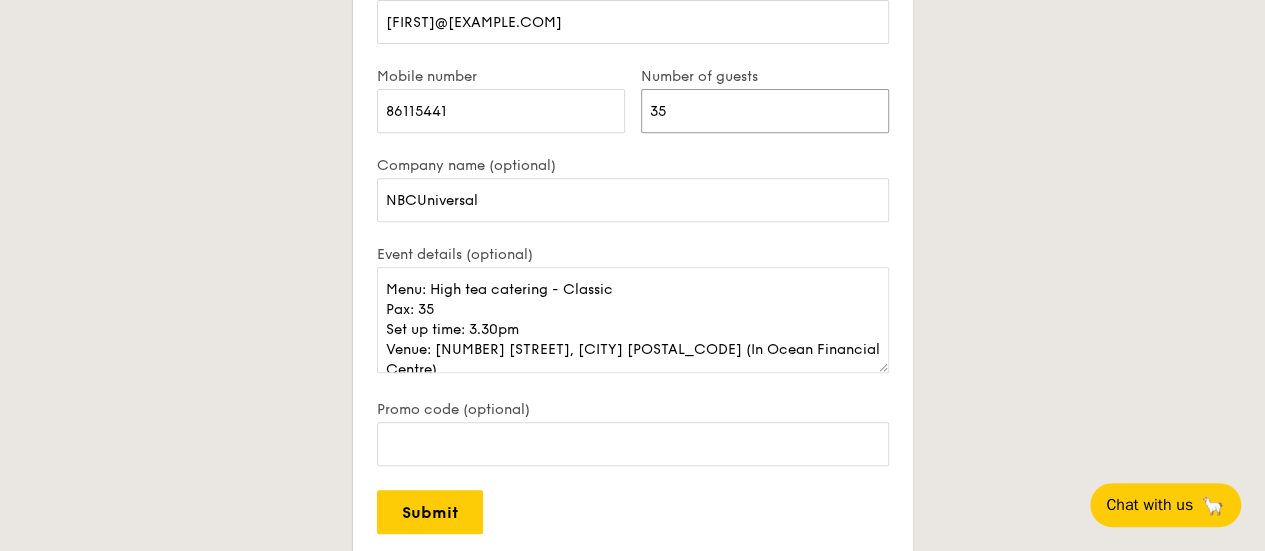 click on "35" at bounding box center (765, 111) 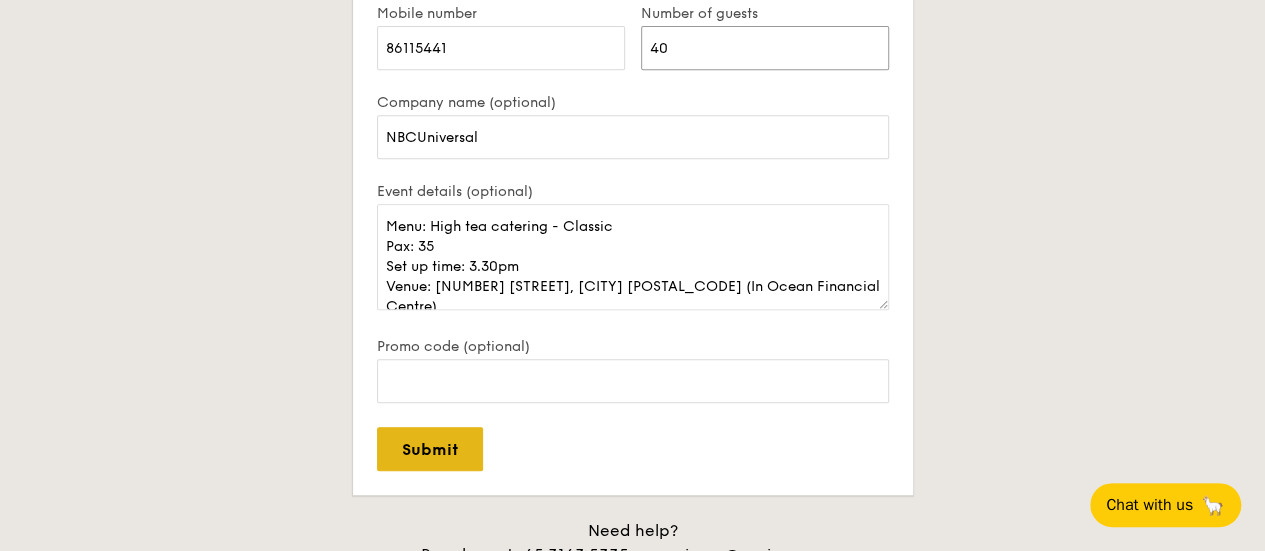 scroll, scrollTop: 4227, scrollLeft: 0, axis: vertical 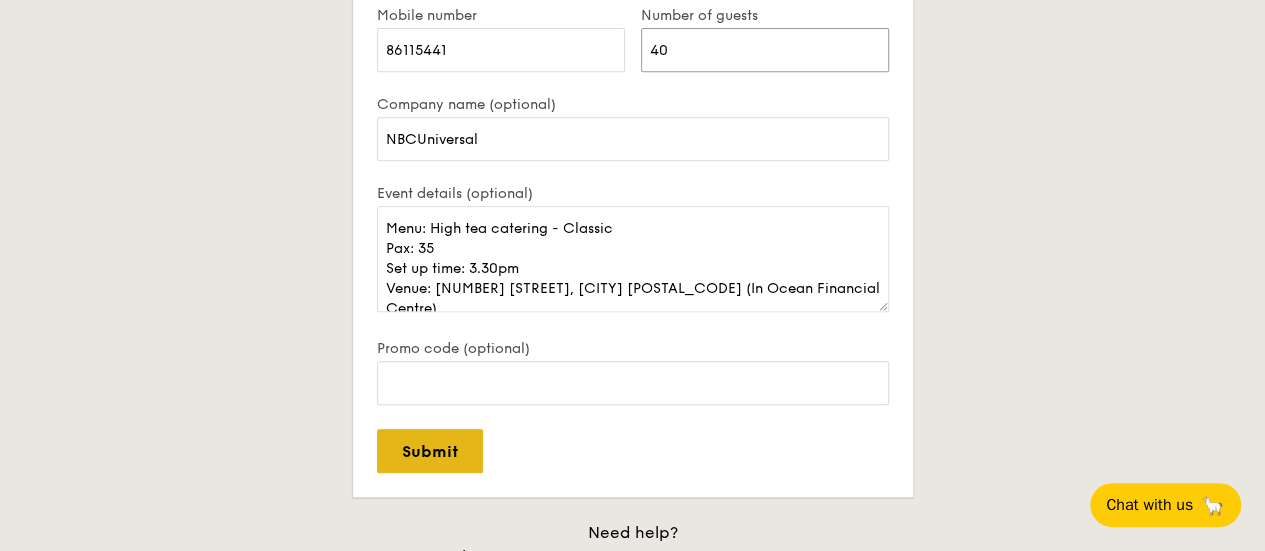 type on "40" 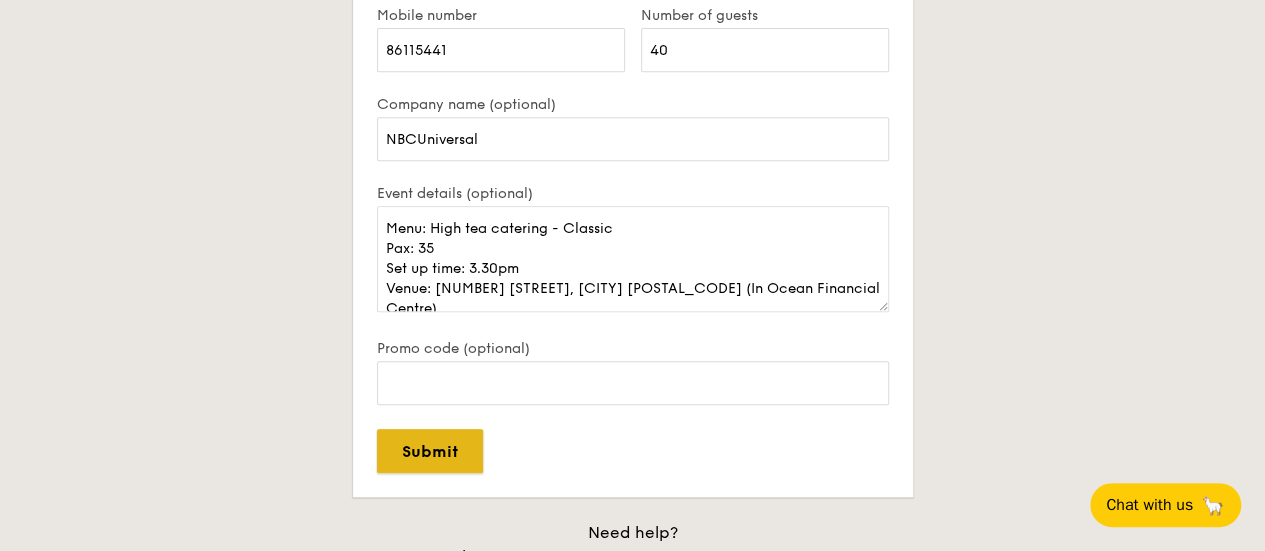 click on "Submit" at bounding box center [430, 451] 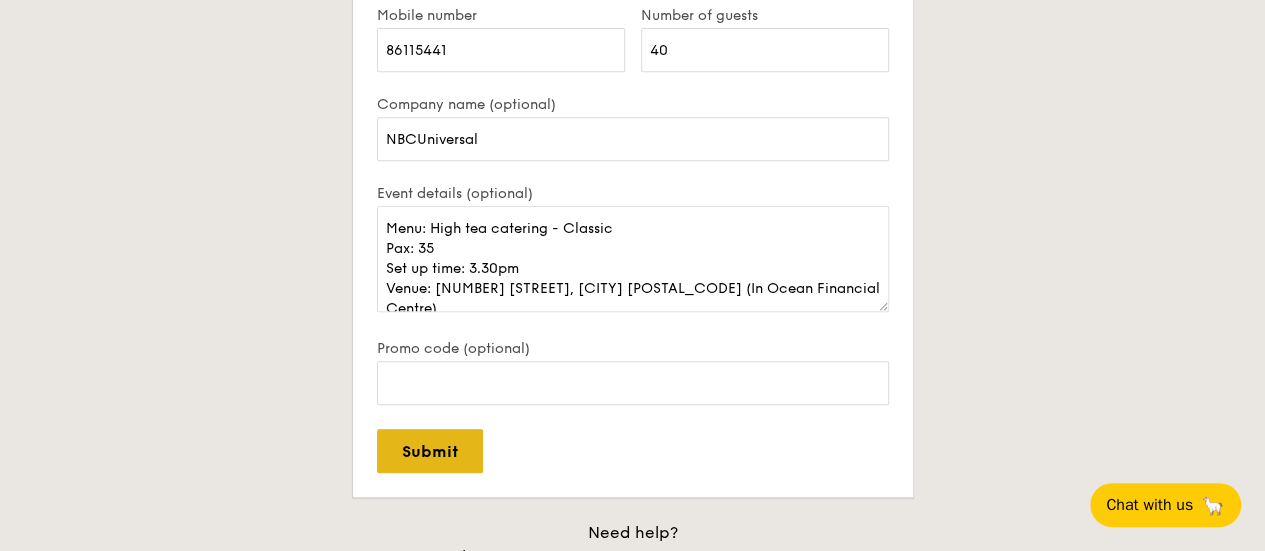 type 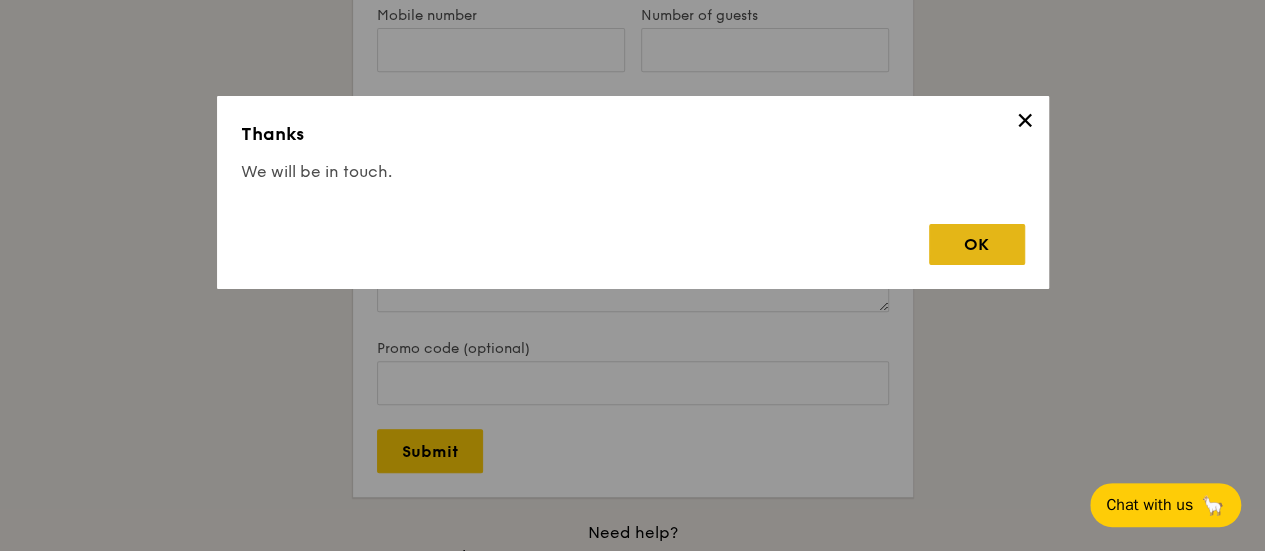 click on "OK" at bounding box center (977, 244) 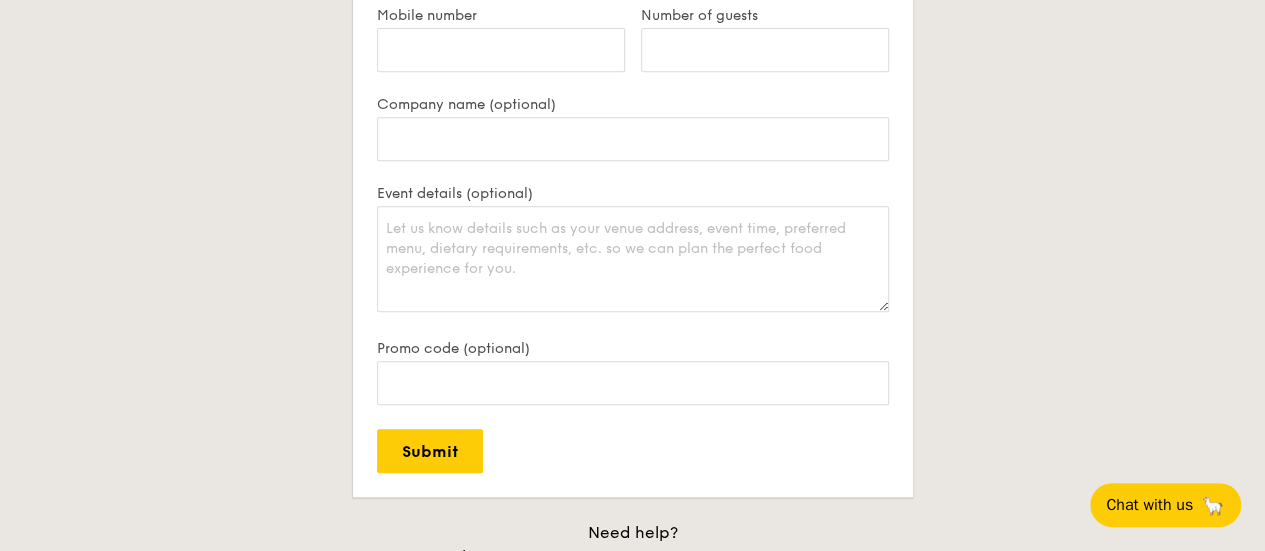 click on "Contact us We love hearing from our customers. Talk to us about anything. We are here to listen and help.
Name
Event date (optional)
Email
Mobile number
Number of guests
Company name (optional)
Event details (optional)
Promo code (optional)
Submit Need help? Reach us at  +65 [PHONE]  or  concierge@[EXAMPLE.COM] . Our hotlines are open  Mondays to Saturdays. We try to reply quickly, usually within the  working day." at bounding box center (633, 165) 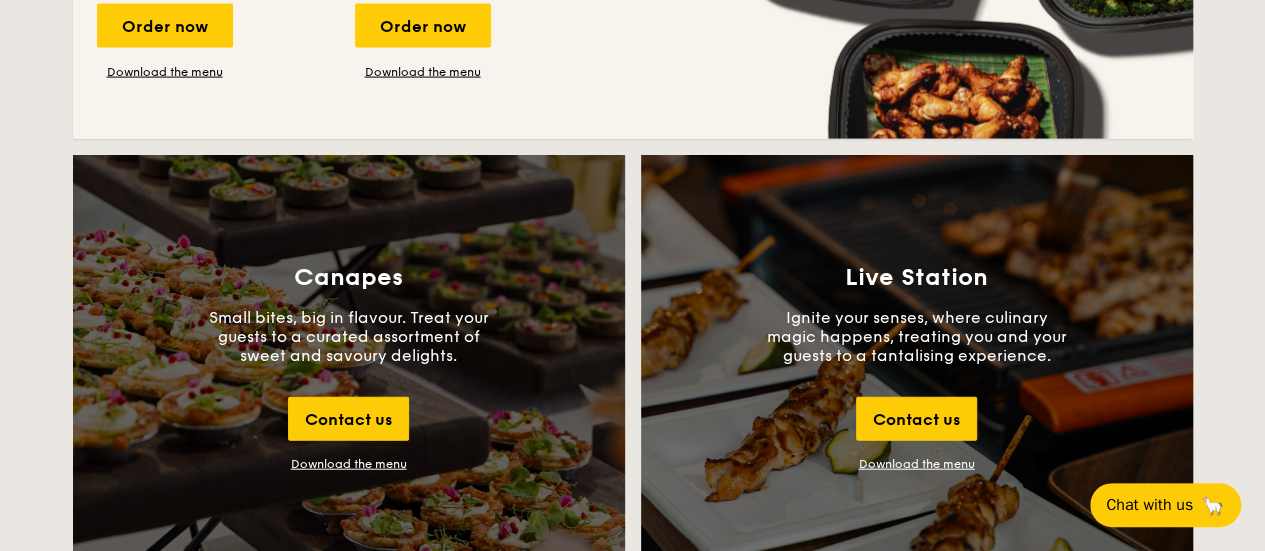 scroll, scrollTop: 1651, scrollLeft: 0, axis: vertical 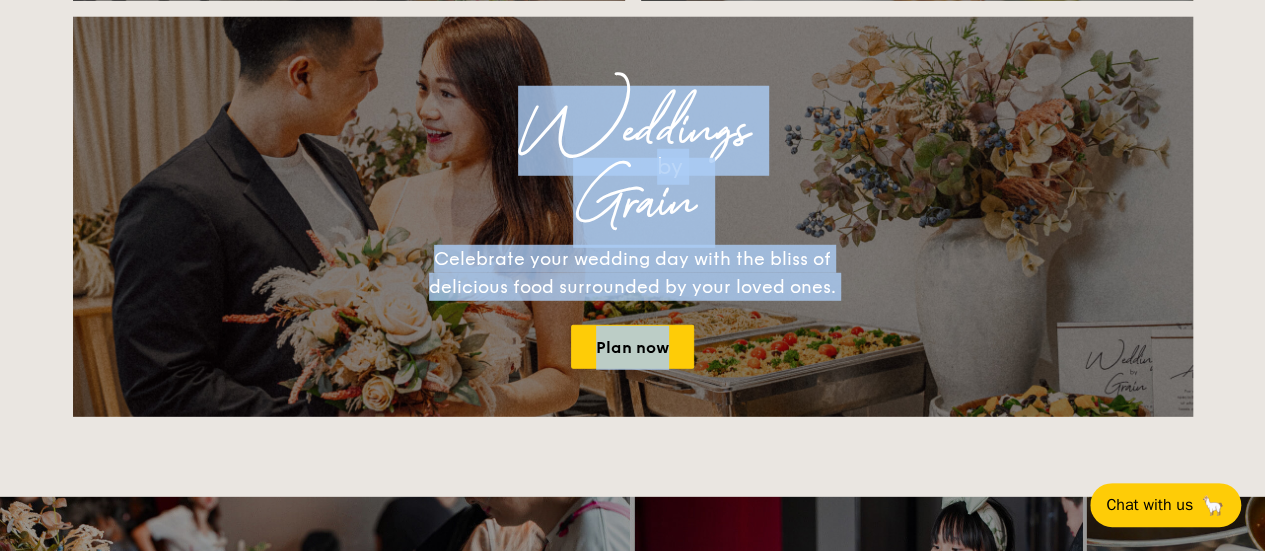 drag, startPoint x: 1063, startPoint y: 224, endPoint x: 769, endPoint y: 565, distance: 450.24106 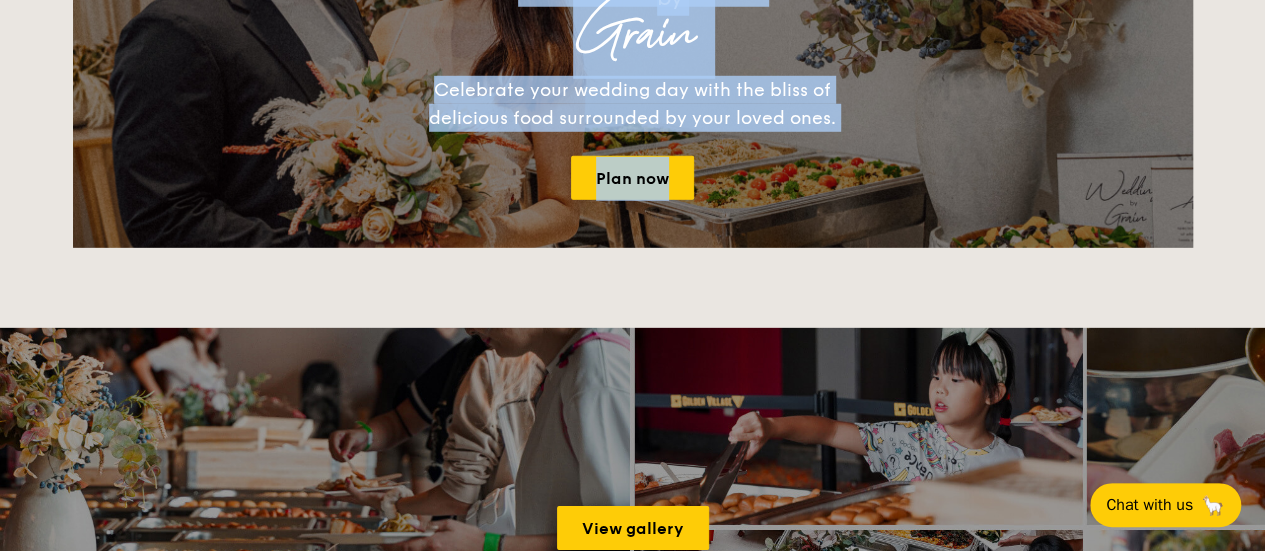 click on "National Day The best of local cuisine with a modern twist, perfect for indulging in the spirit of our nation’s 60th birthday.
Classic Buffet Menu
Our very popular buffet dishes, complete with set-up.
Starts from
$20.00
/guest
($21.80 w/ GST)
Order now
Download the menu
High Tea Menu
Delight your guests with our light and tasty bite-sized treats.
Starts from
$12.00
/guest
($13.08 w/ GST)
Order now
Download the menu
Mini Buffet Menu
Our very popular buffet dishes, delivered straight to your doorstep.
Starts from
$19.00
/guest
($20.71 w/ GST)
Order now
Download the menu
Buffet  /guest  Grain" at bounding box center [632, -197] 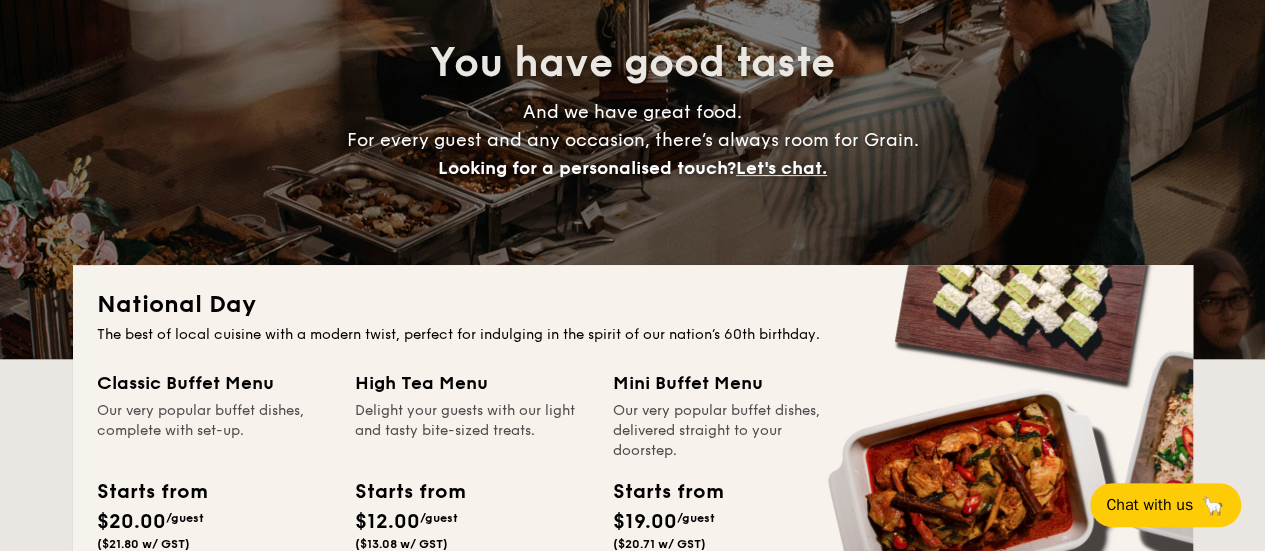 scroll, scrollTop: 0, scrollLeft: 0, axis: both 